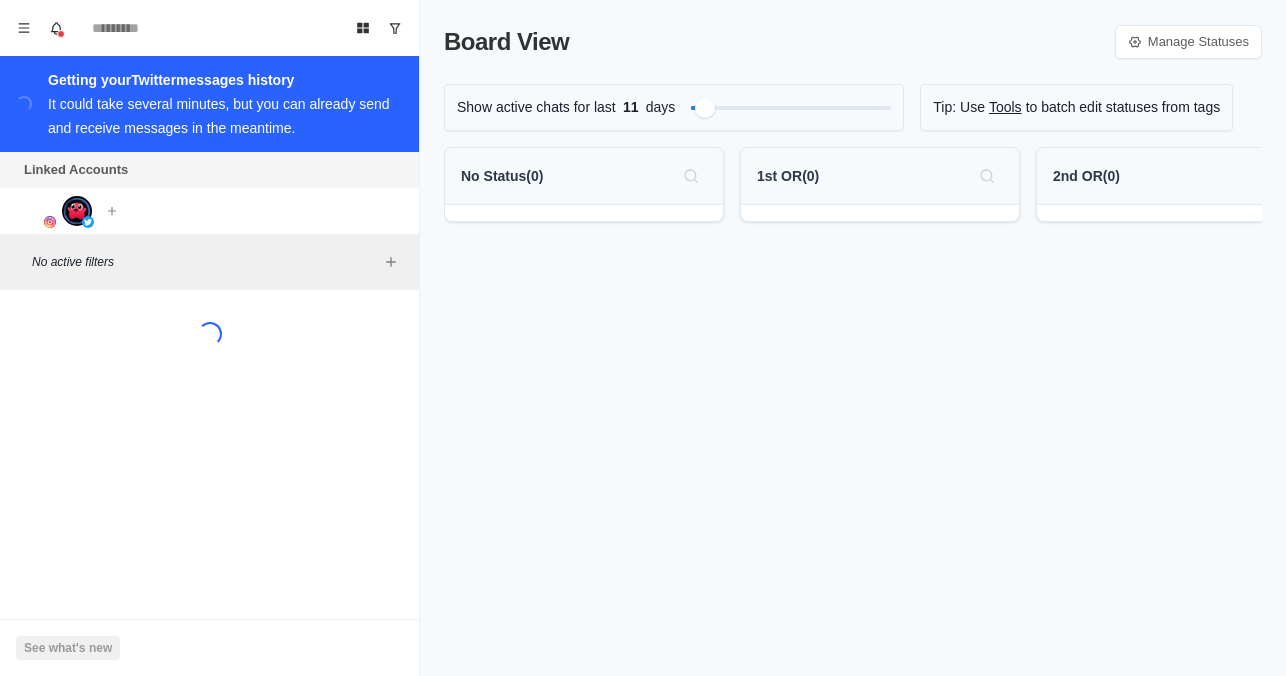 scroll, scrollTop: 0, scrollLeft: 0, axis: both 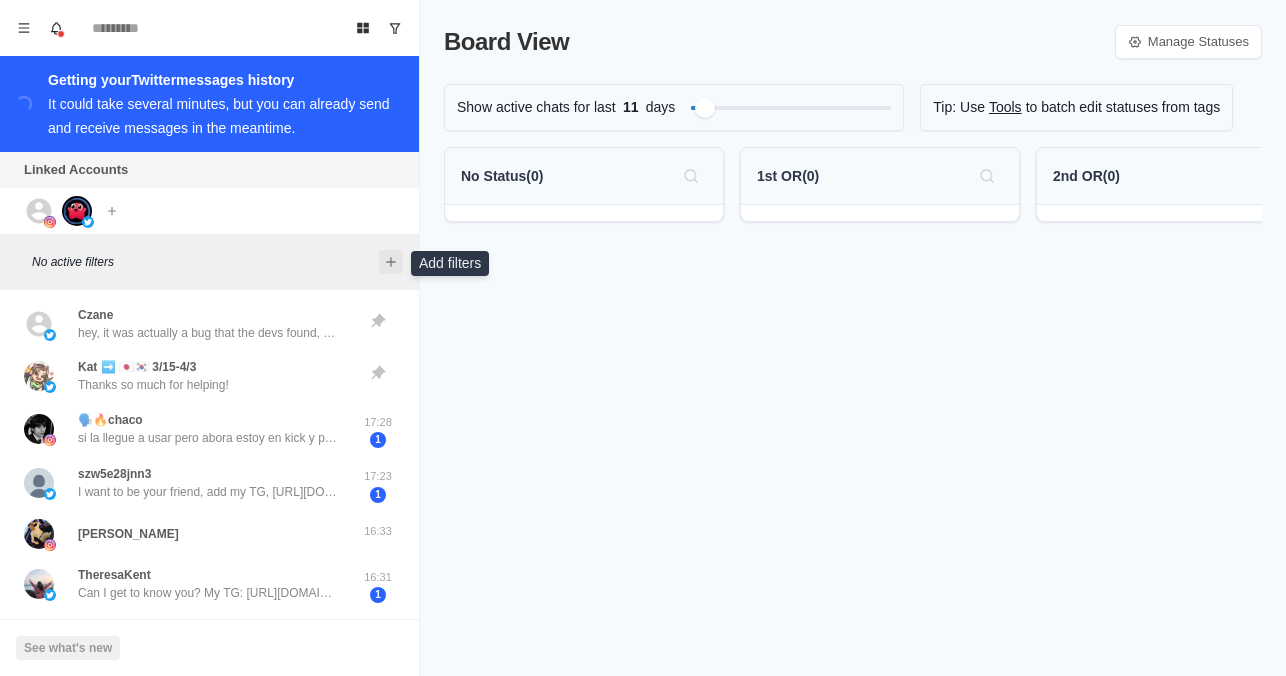 click 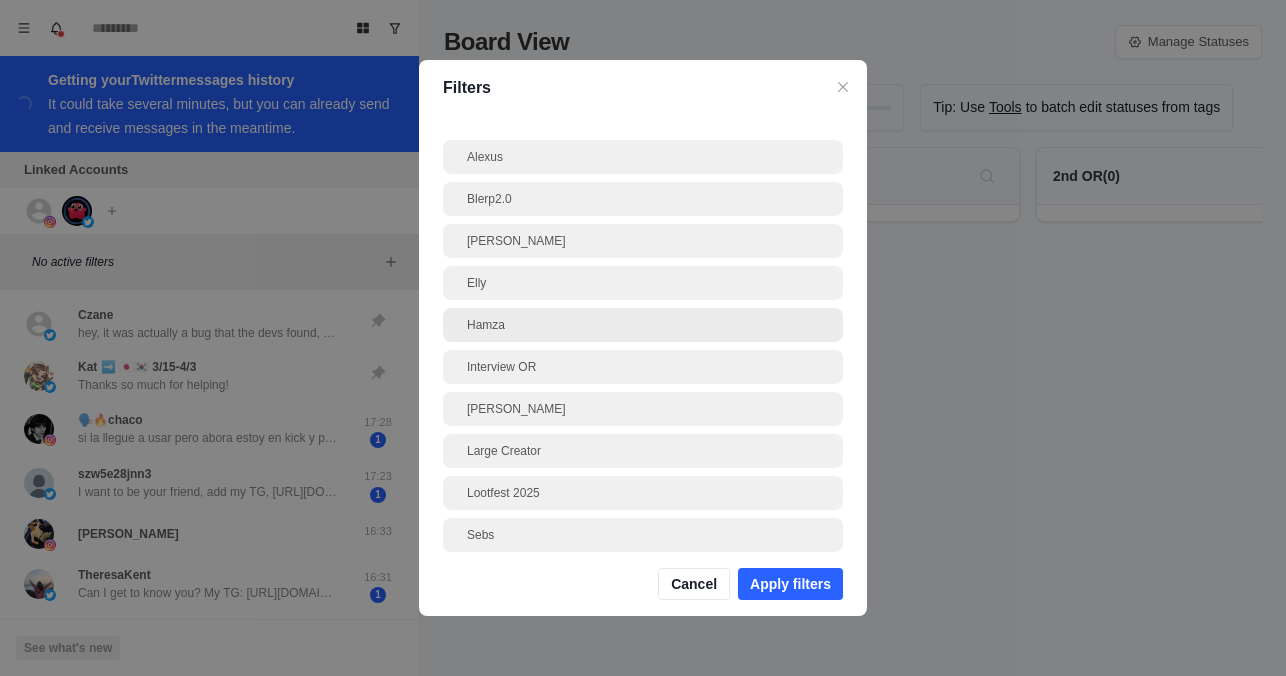 click on "Hamza" at bounding box center (643, 325) 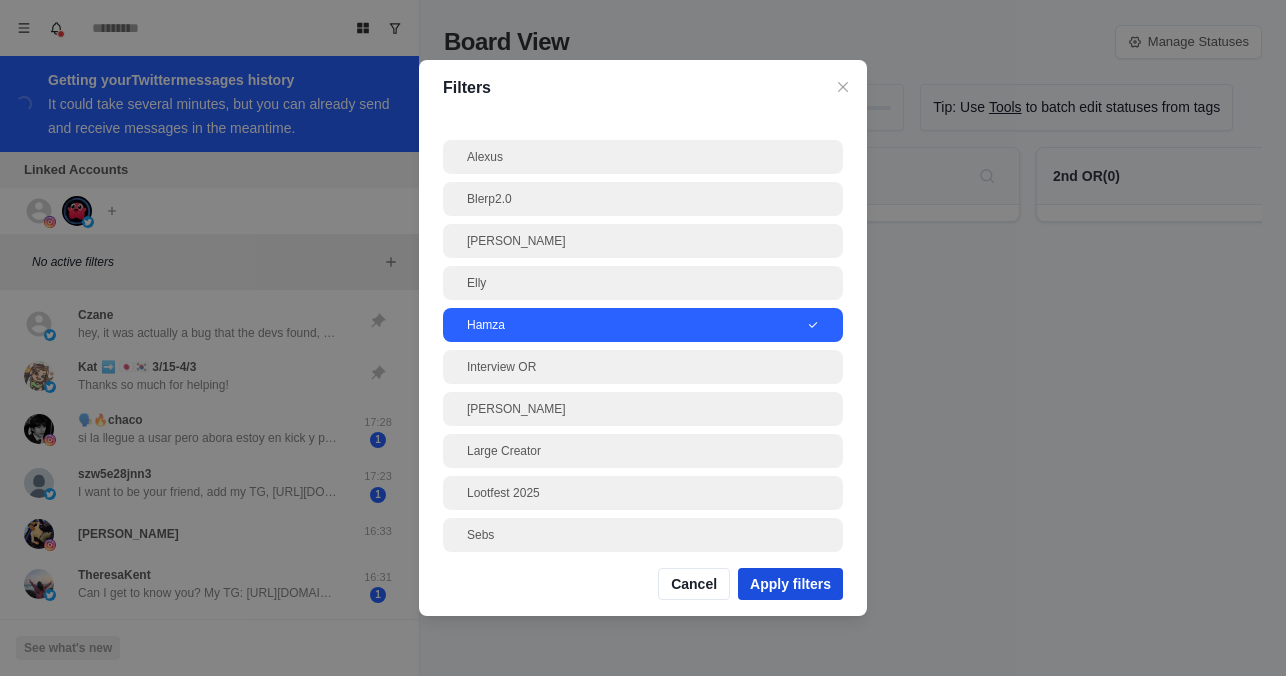 click on "Apply filters" at bounding box center [790, 584] 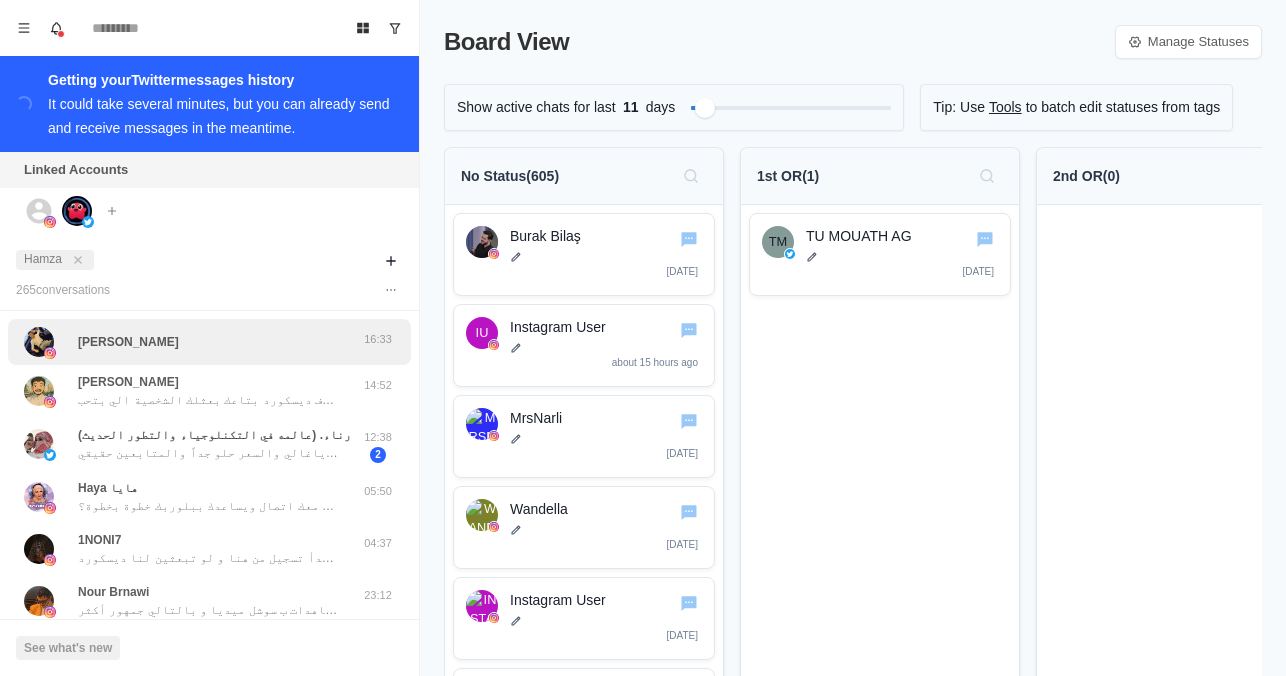 click on "[PERSON_NAME]" at bounding box center (188, 342) 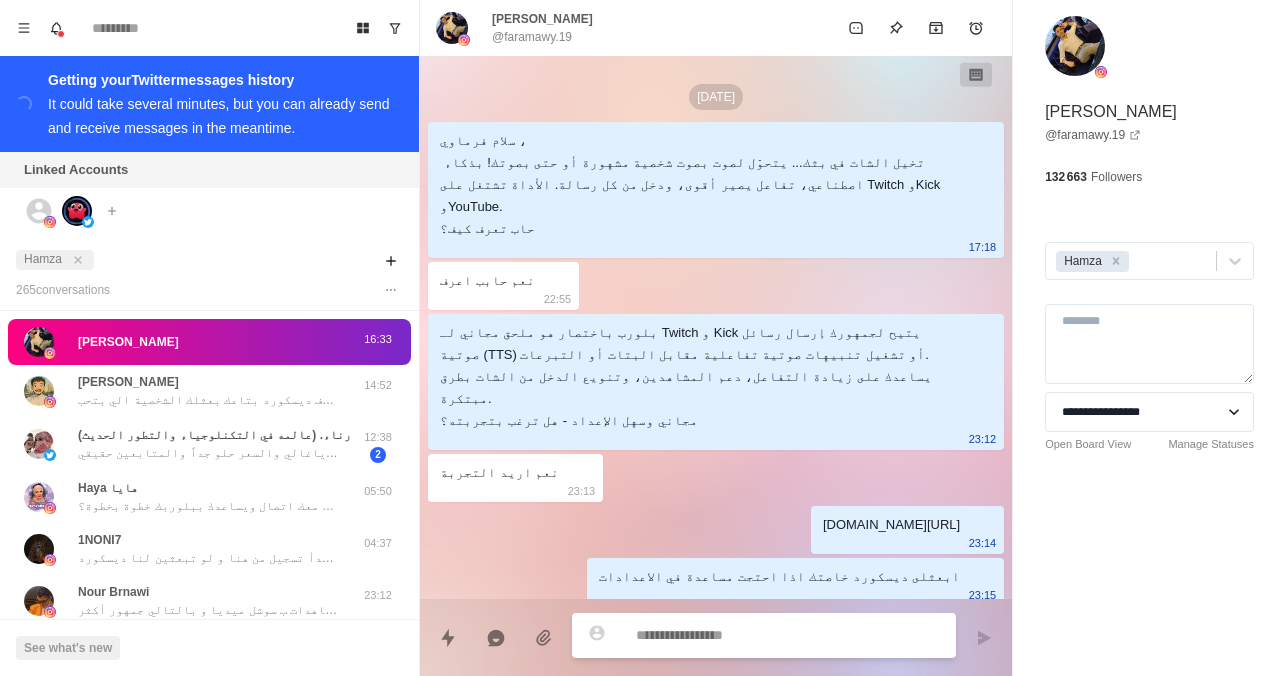 scroll, scrollTop: 3185, scrollLeft: 0, axis: vertical 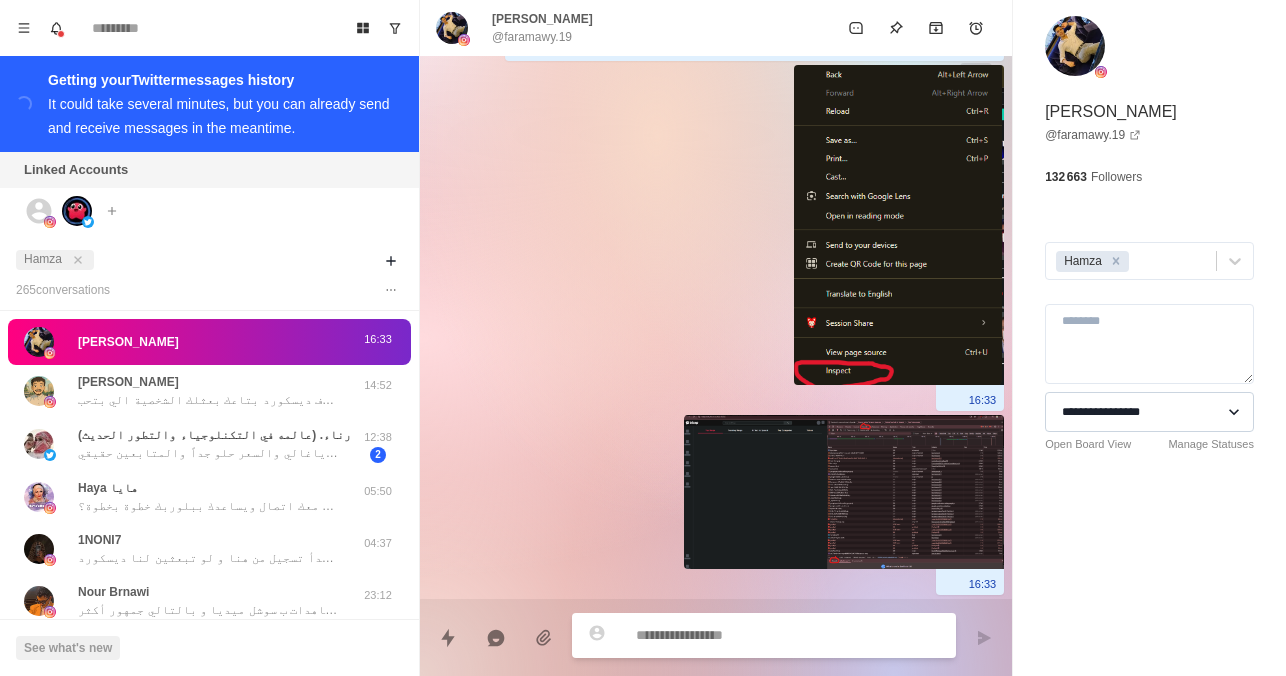 click on "**********" at bounding box center [1149, 412] 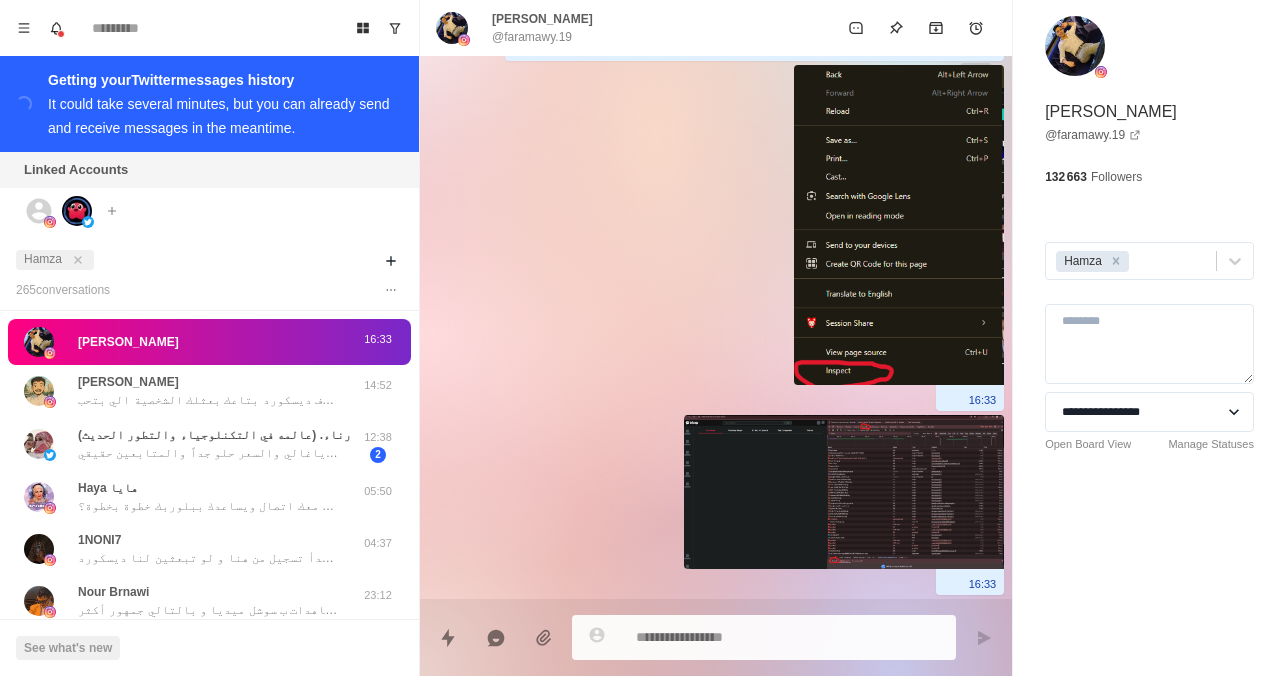 click on "**********" at bounding box center (1149, 270) 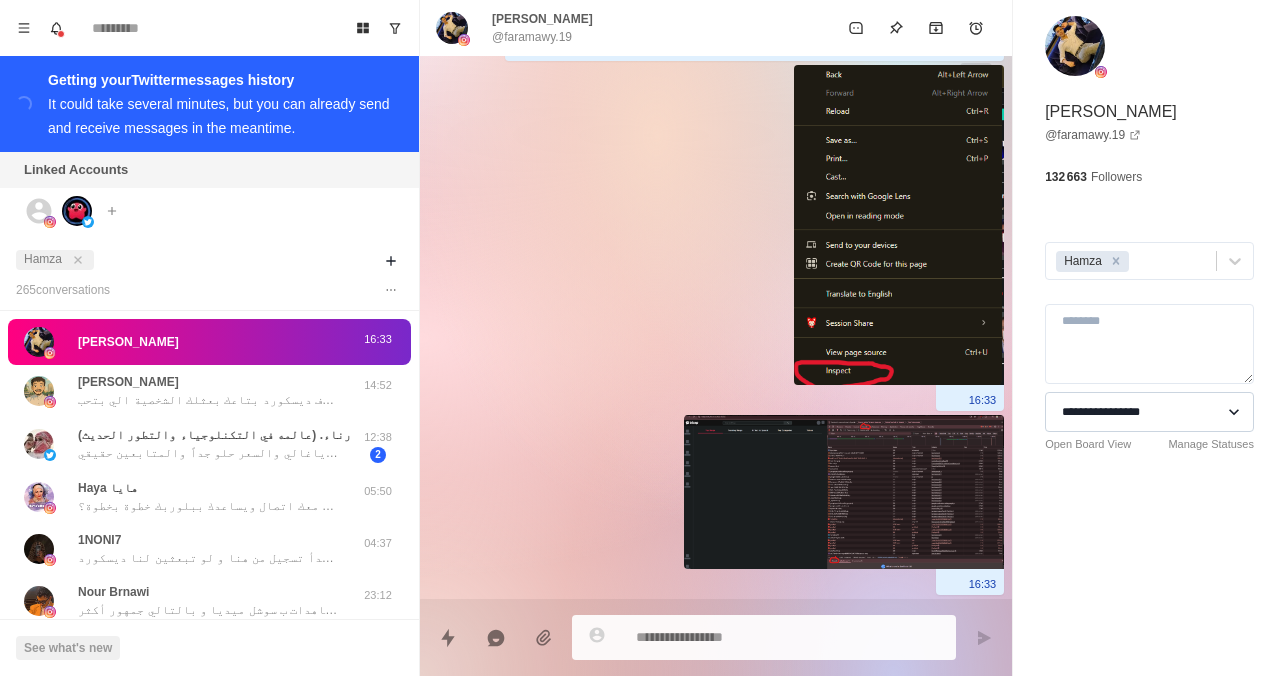 click on "**********" at bounding box center (1149, 412) 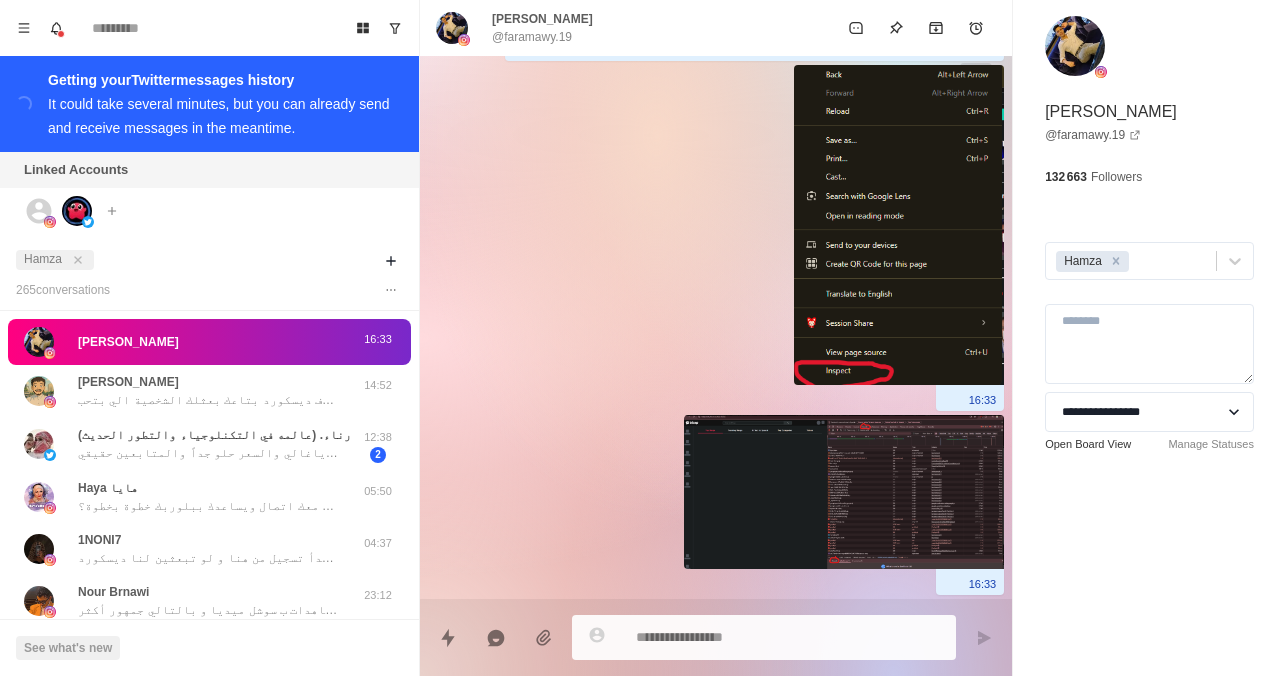 click on "Open Board View" at bounding box center (1088, 444) 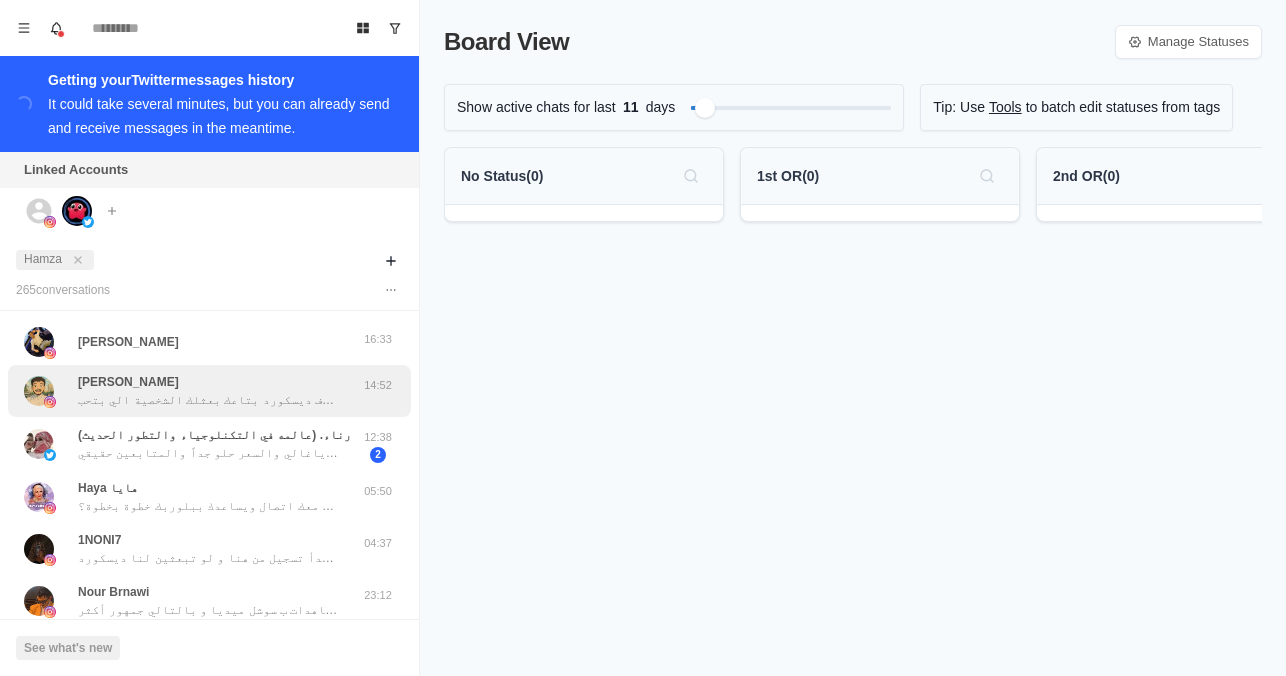 click on "سلام اشرف ممكن لما يكون عندك وقت تشوف ديسكورد بتاعك بعثلك الشخصية الي بتحب" at bounding box center (208, 400) 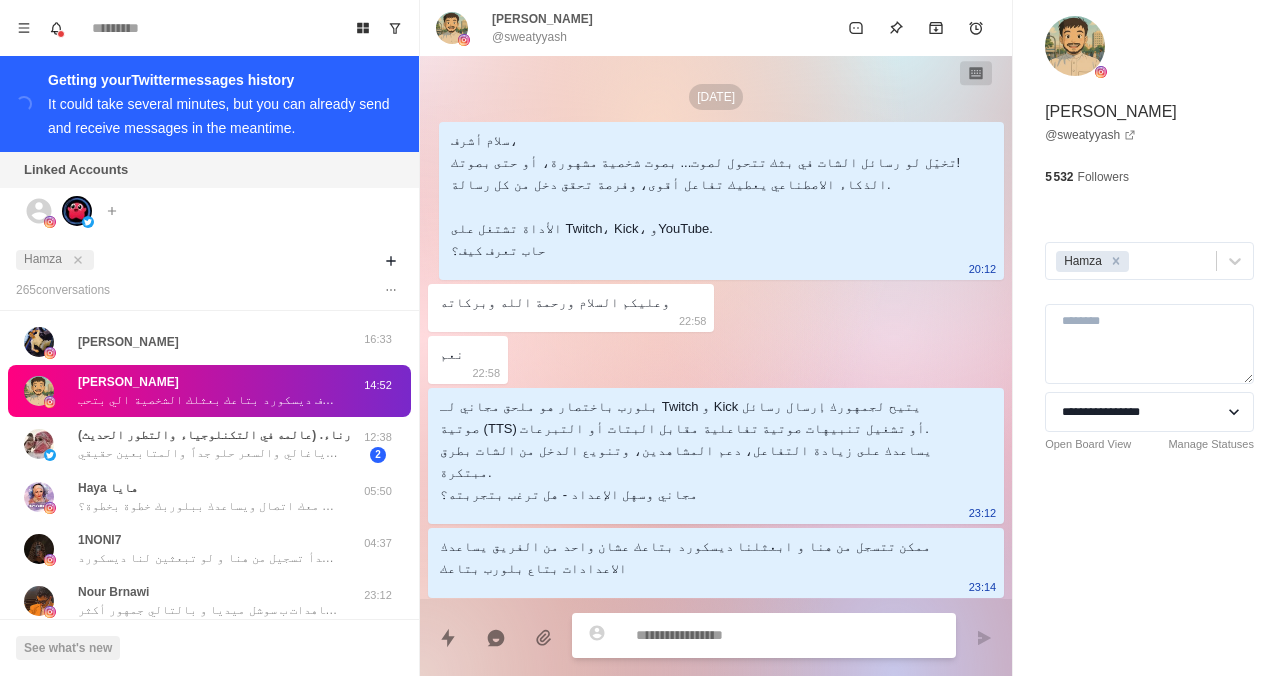 scroll, scrollTop: 693, scrollLeft: 0, axis: vertical 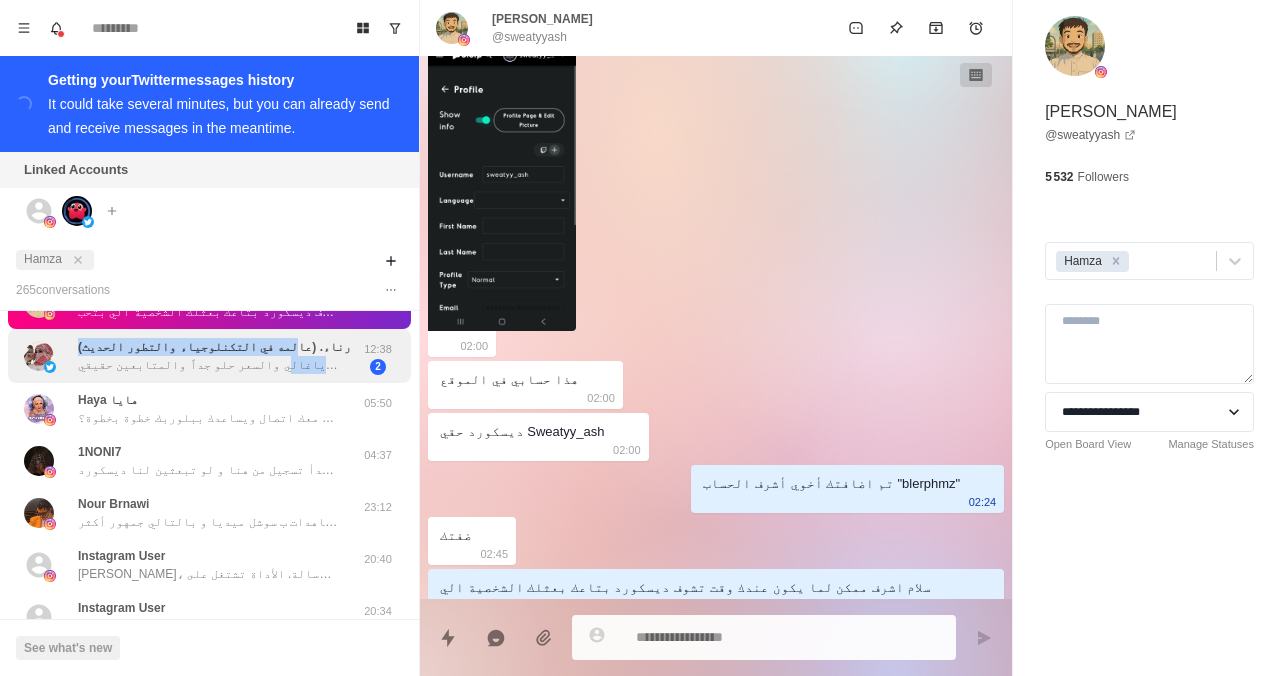click on "[PERSON_NAME]. (عالمه في التكنلوجياء والتطور الحديث) ها وش قلت نبد بدعم ياغالي
والسعر حلو جداً
والمتابعين حقيقي" at bounding box center (214, 356) 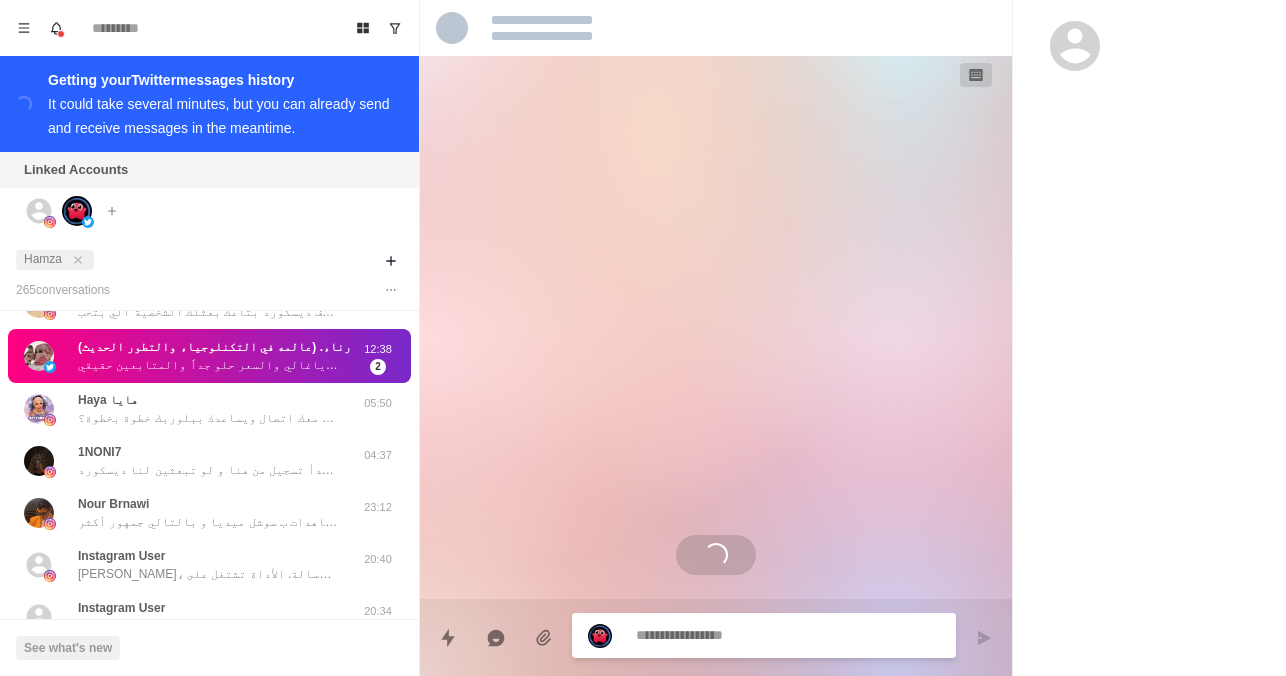 scroll, scrollTop: 0, scrollLeft: 0, axis: both 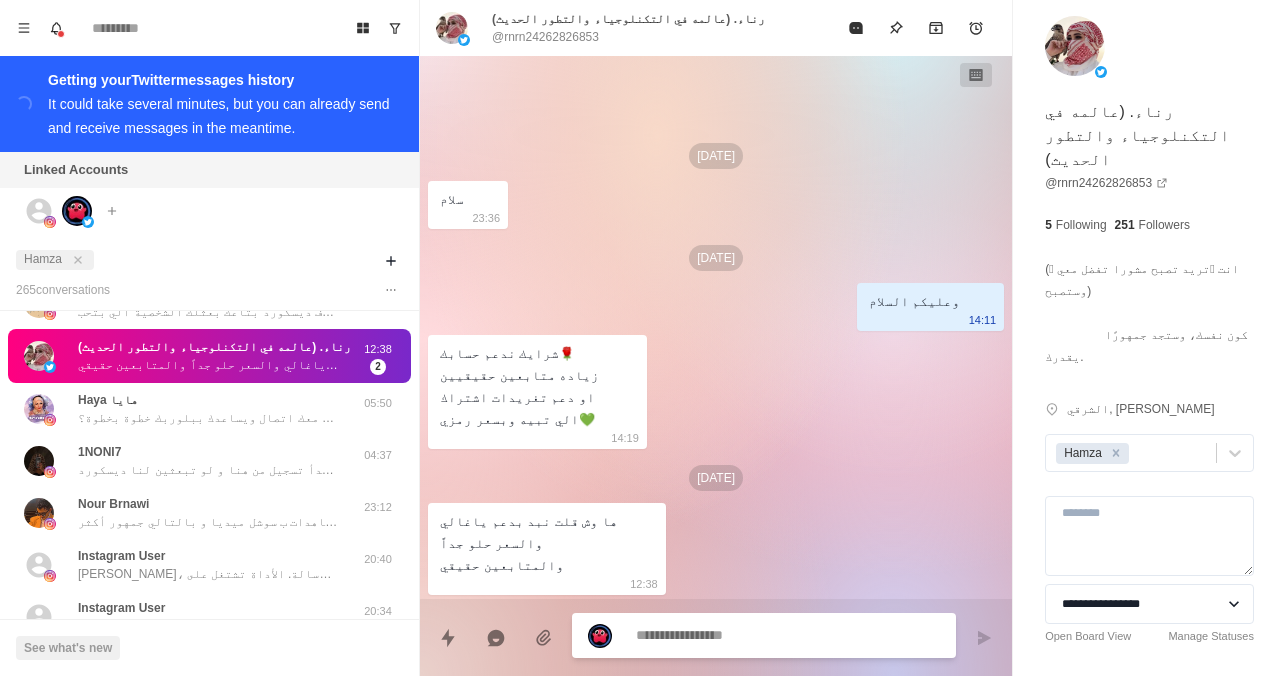 click at bounding box center (788, 635) 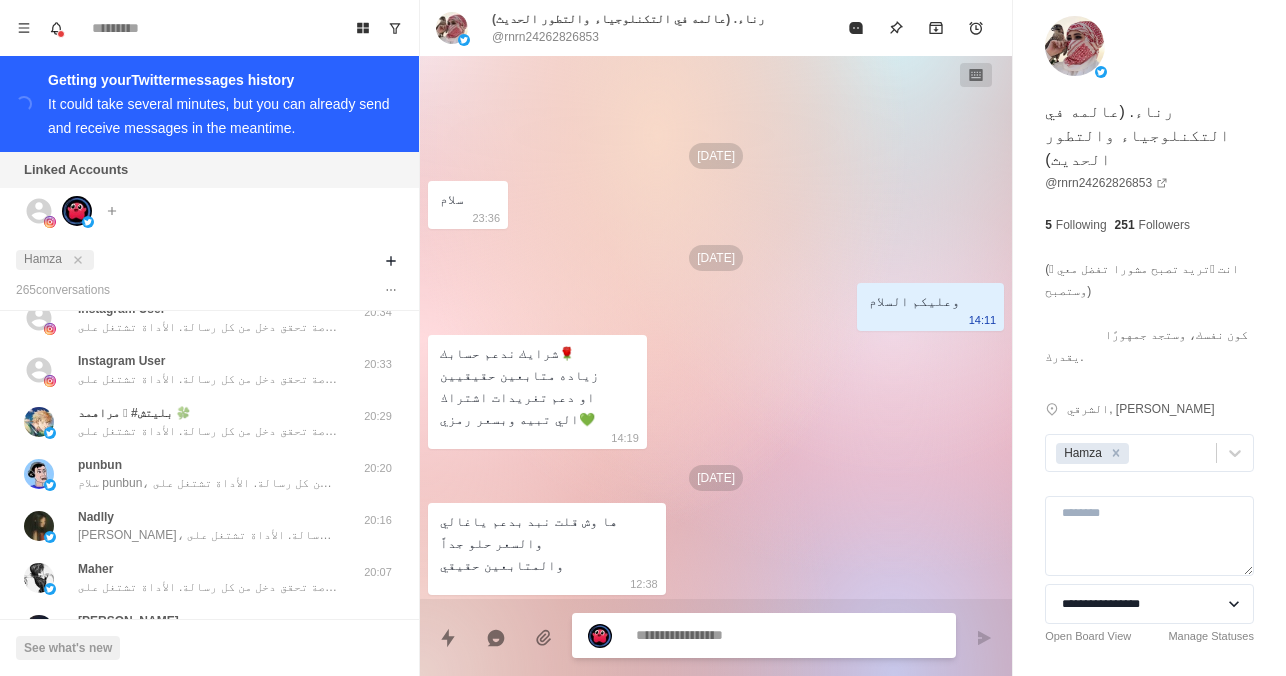 scroll, scrollTop: 388, scrollLeft: 0, axis: vertical 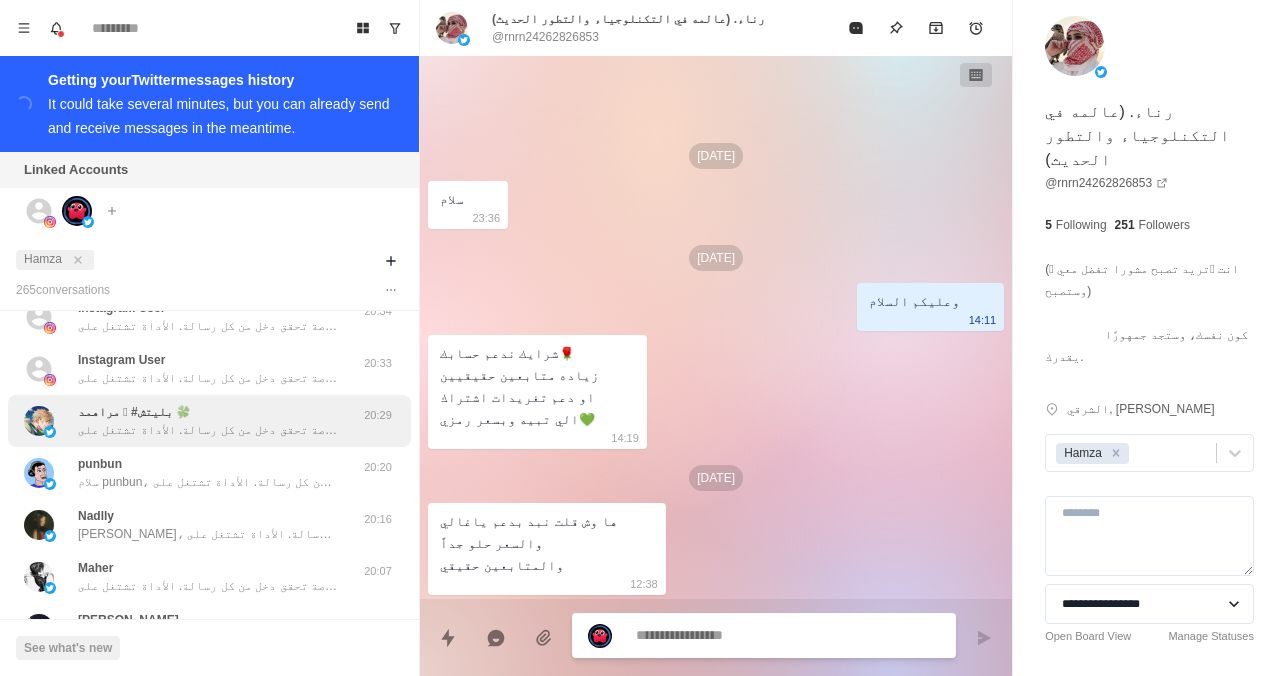 click on "مراهمد 𓃵 #بليتش 🍀" at bounding box center (134, 412) 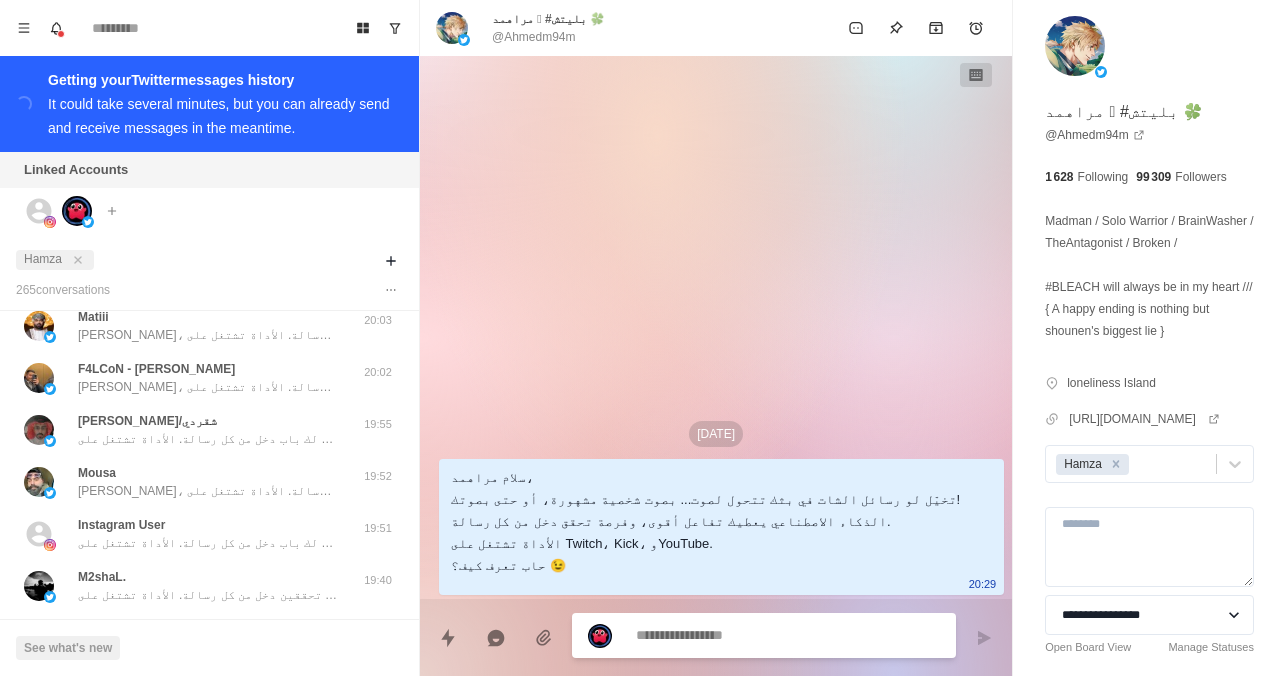 scroll, scrollTop: 840, scrollLeft: 0, axis: vertical 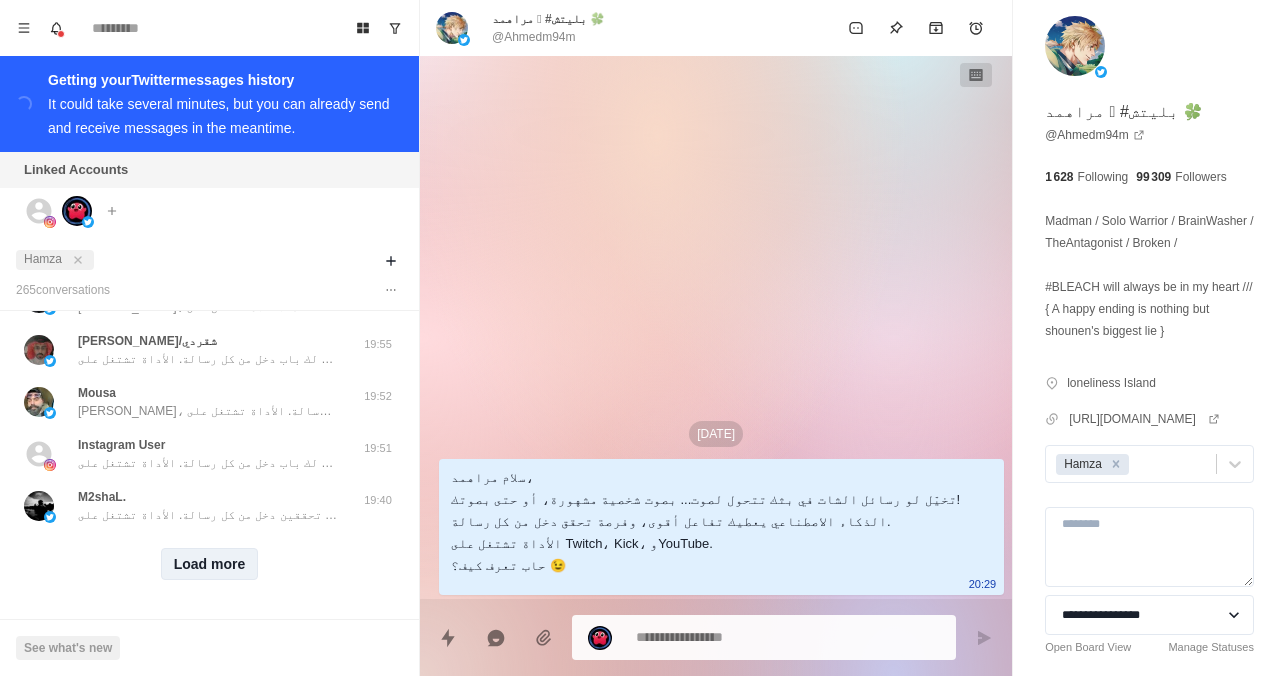 click on "Load more" at bounding box center [210, 564] 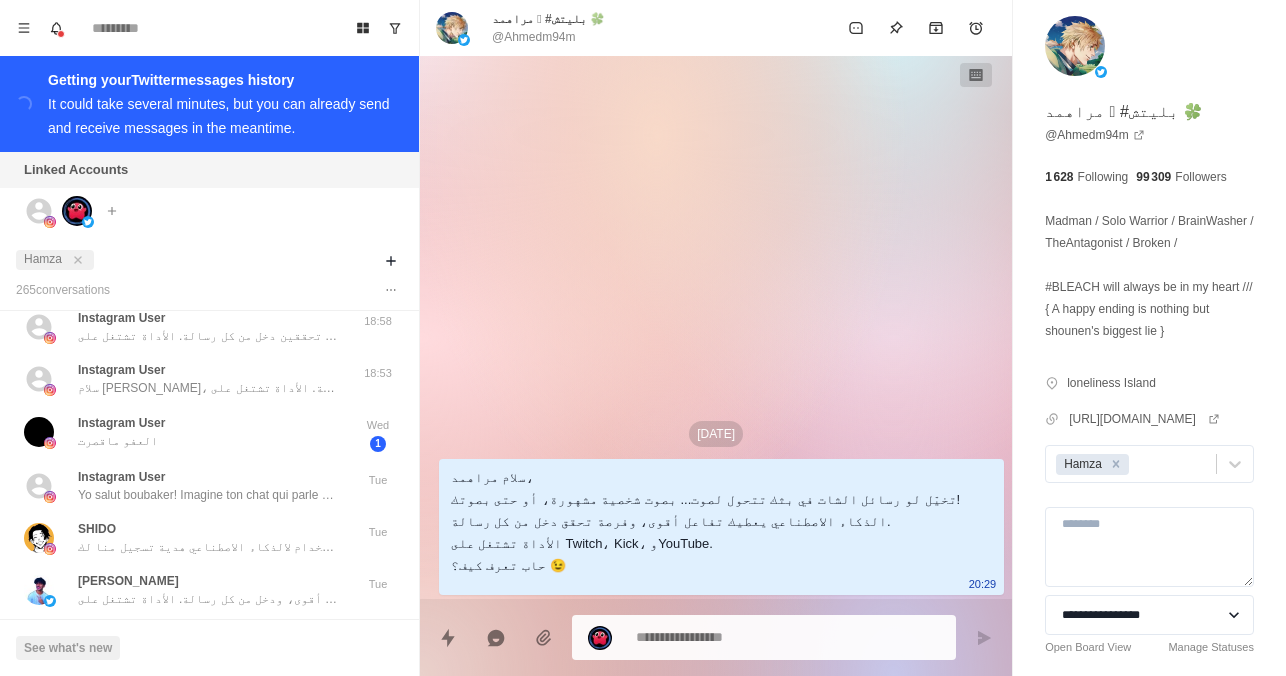 scroll, scrollTop: 1471, scrollLeft: 0, axis: vertical 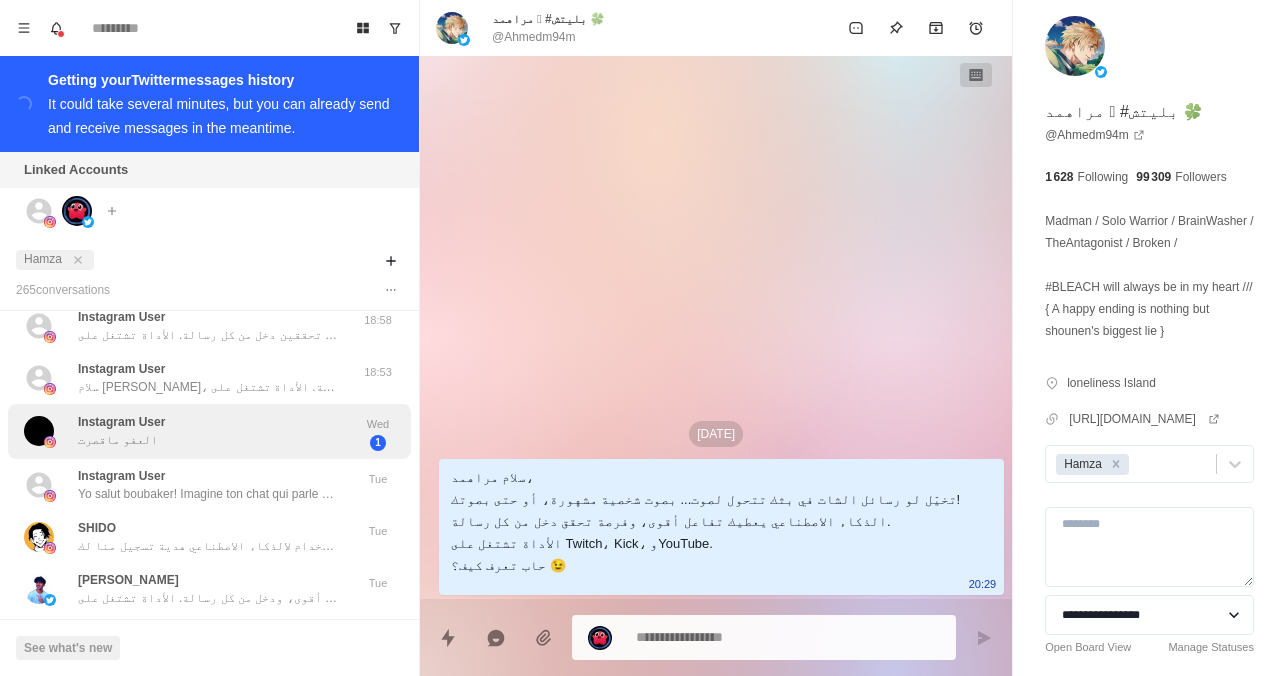click on "Instagram User العفو ماقصرت" at bounding box center [188, 431] 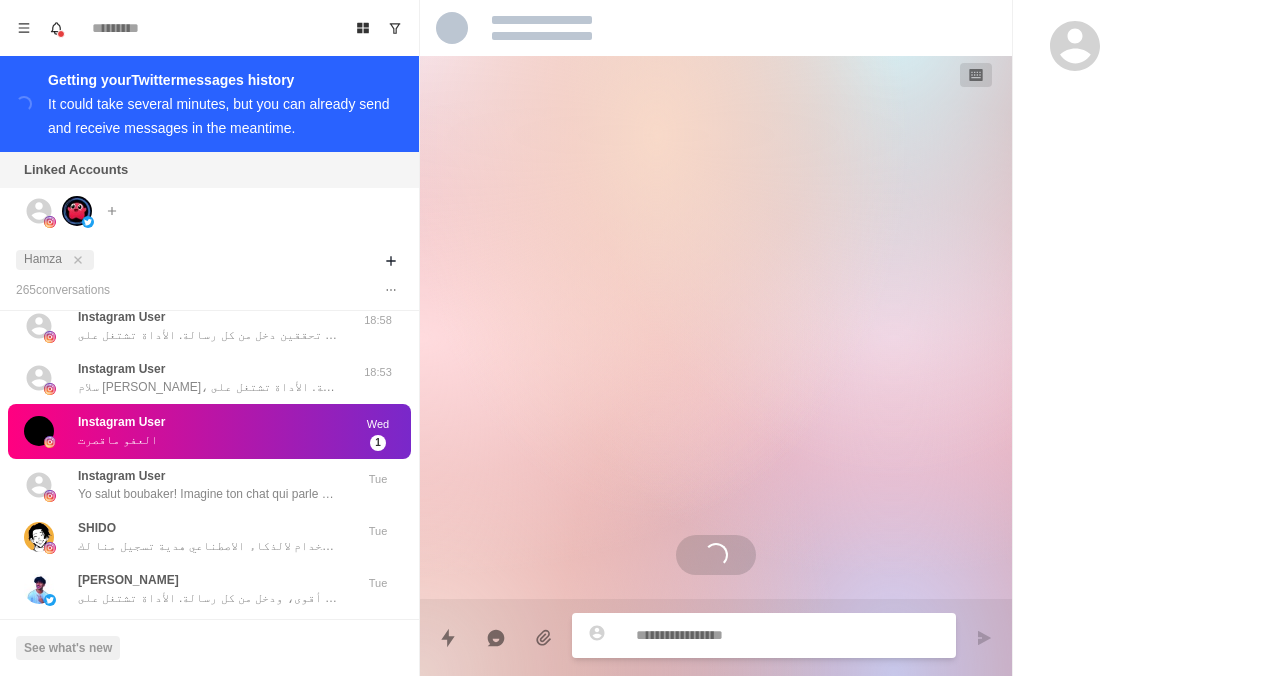 scroll, scrollTop: 485, scrollLeft: 0, axis: vertical 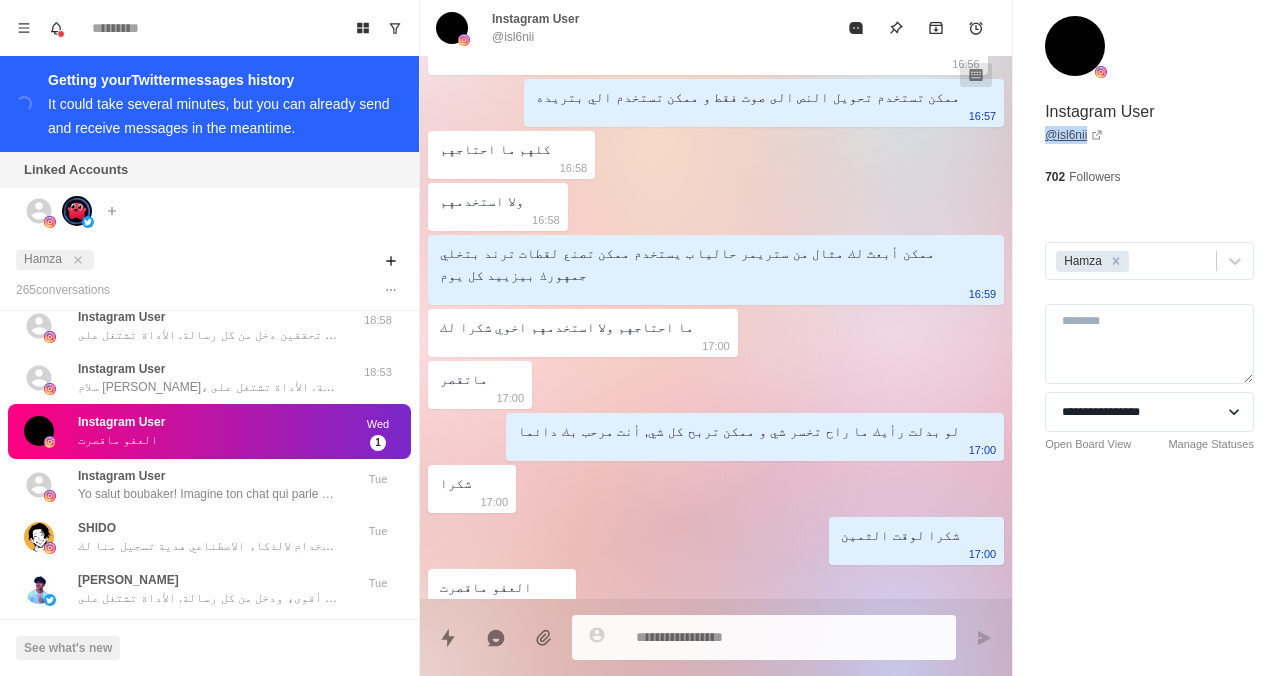 drag, startPoint x: 1037, startPoint y: 141, endPoint x: 1086, endPoint y: 137, distance: 49.162994 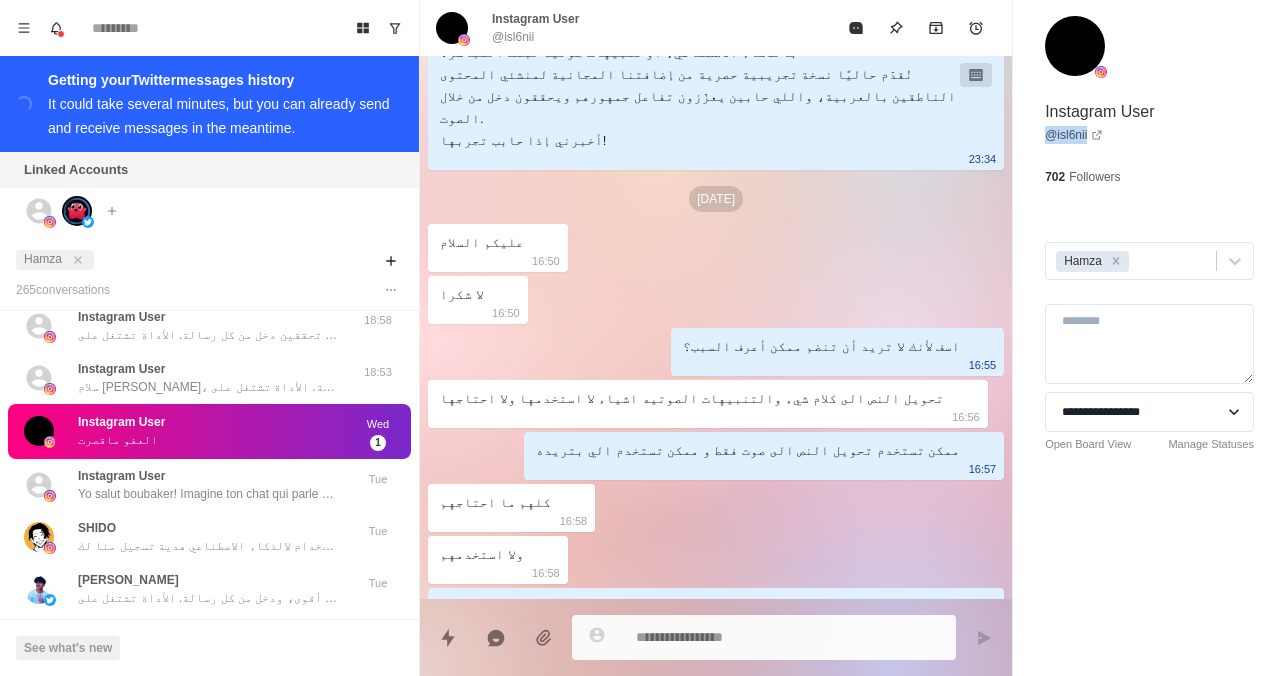 scroll, scrollTop: 0, scrollLeft: 0, axis: both 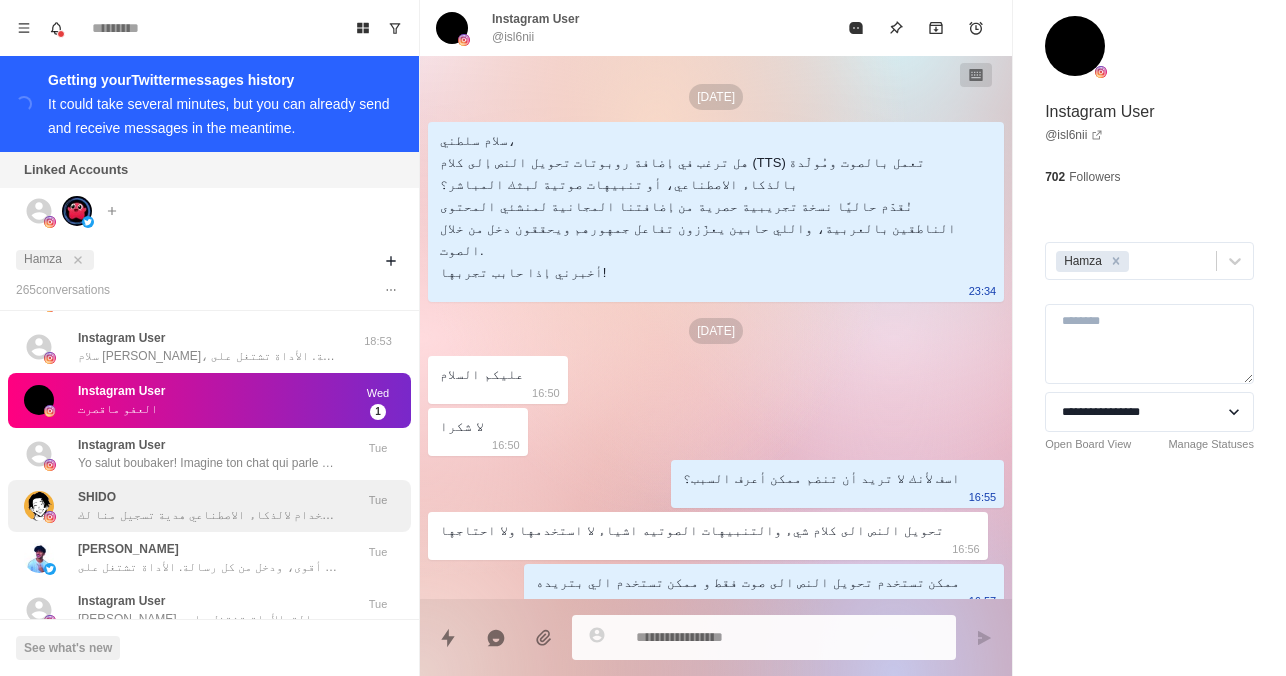 click on "اوكي لو بتتسجل كلمني راح أضيف لك 2 صوتين من اختيارك للاستخدام لالذكاء الاصطناعي هدية تسجيل منا لك" at bounding box center (208, 515) 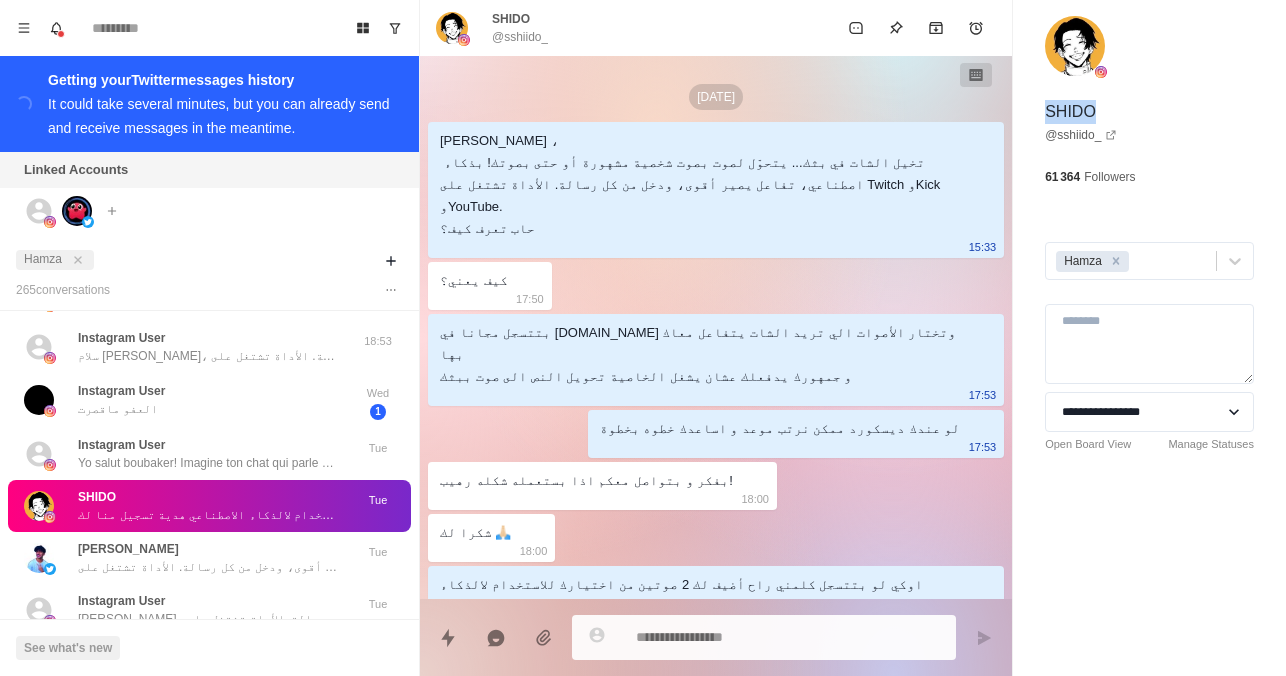 drag, startPoint x: 1090, startPoint y: 104, endPoint x: 1046, endPoint y: 116, distance: 45.607018 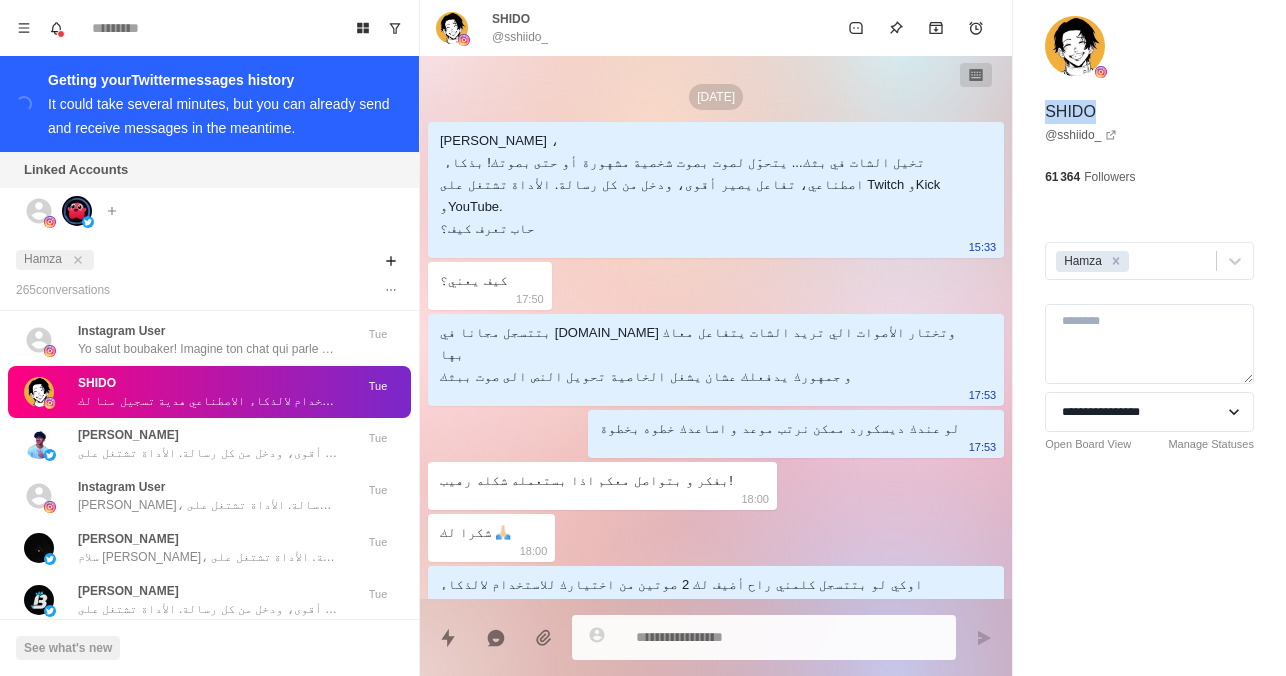 scroll, scrollTop: 1617, scrollLeft: 0, axis: vertical 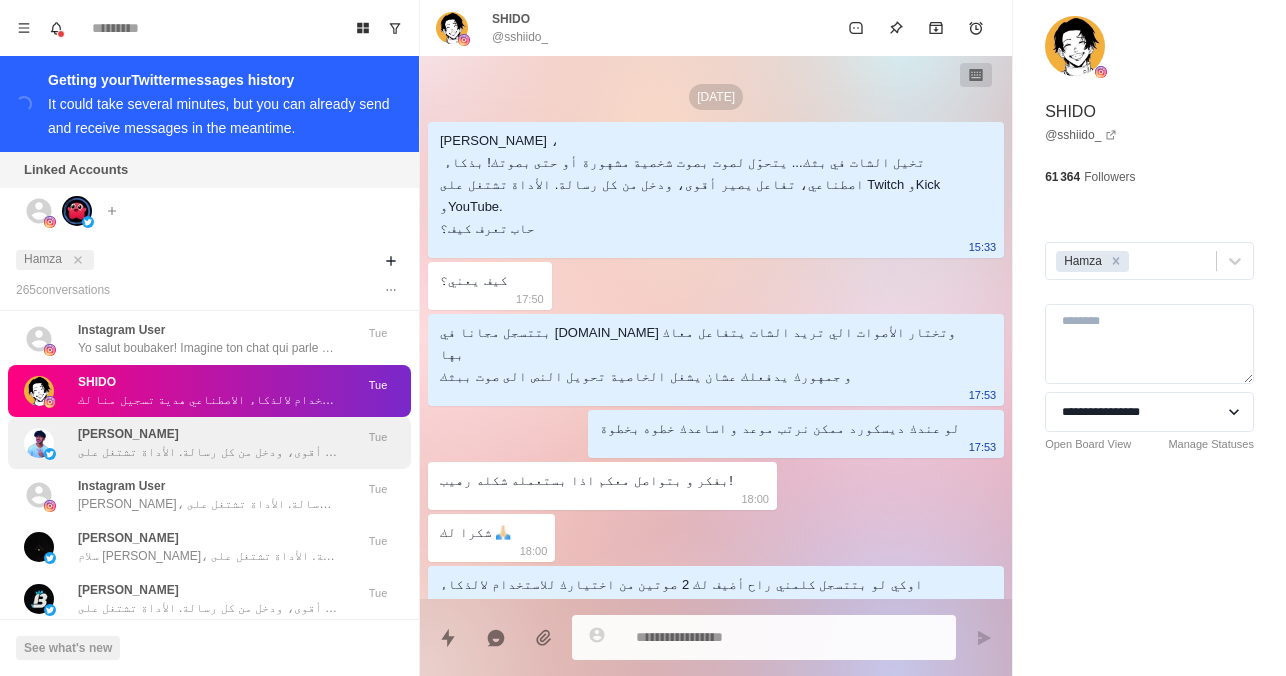 click on "سلام حمود،
تخيل الشات في بثك... يتحوّل لصوت بصوت شخصية مشهورة أو حتى بصوتك! بذكاء اصطناعي، تفاعل يصير أقوى، ودخل من كل رسالة. الأداة تشتغل على Twitch وKick وYouTube.
حاب تعرف كيف؟" at bounding box center [208, 452] 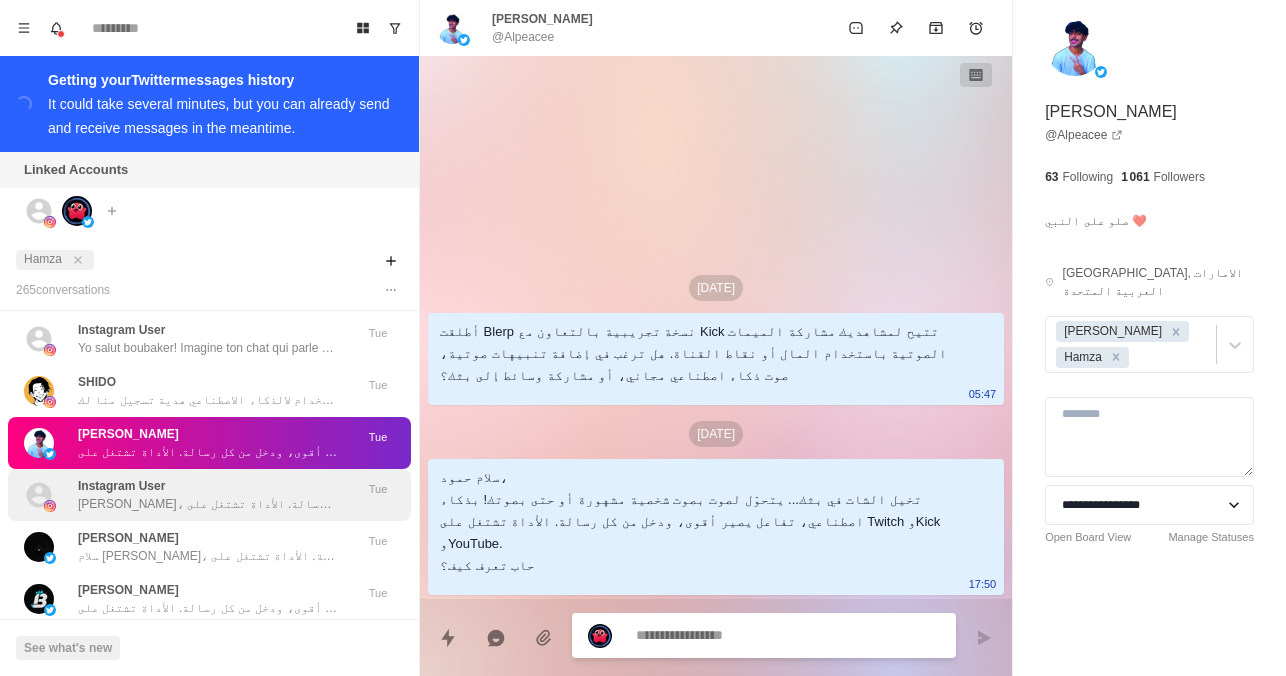 click on "Instagram User [PERSON_NAME]،
تخيل الشات في بثك... يتحوّل لصوت بصوت شخصية مشهورة أو حتى بصوتك! بذكاء اصطناعي، تفاعل يصير أقوى، ودخل من كل رسالة. الأداة تشتغل على Twitch وKick وYouTube.
حاب تعرف كيف؟" at bounding box center [208, 495] 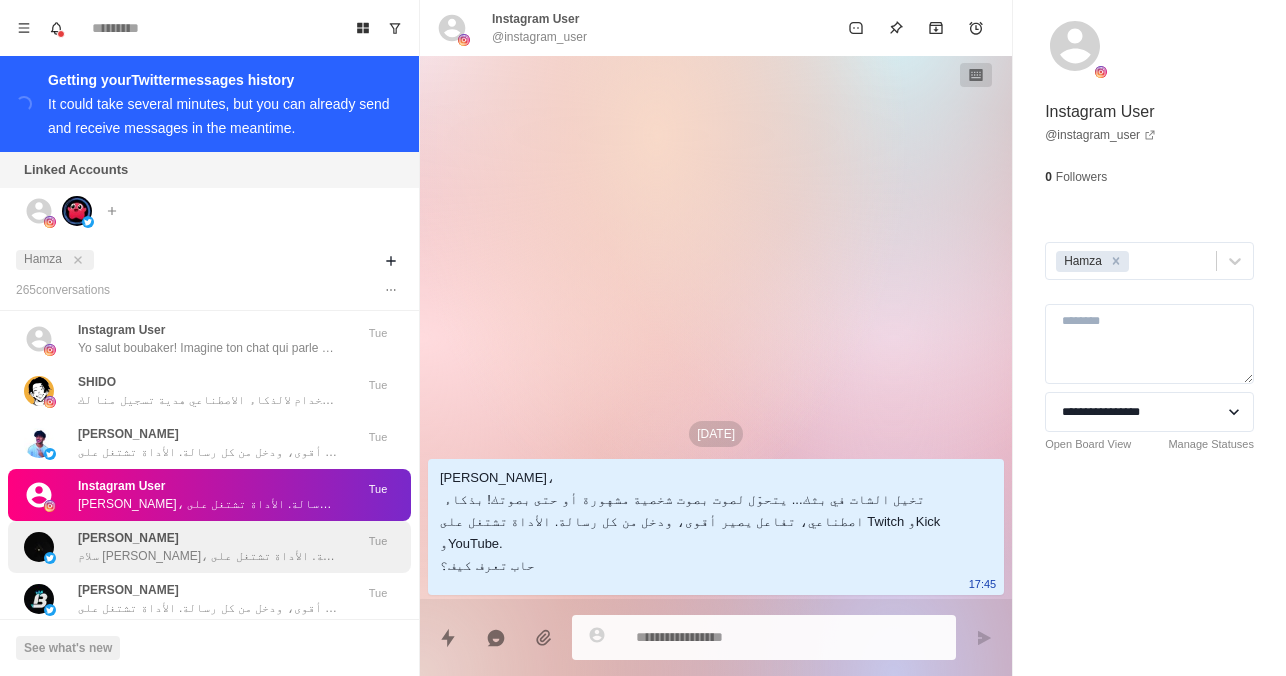 click on "سلام [PERSON_NAME]،
تخيل الشات في بثك... يتحوّل لصوت بصوت شخصية مشهورة أو حتى بصوتك! بذكاء اصطناعي، تفاعل يصير أقوى، ودخل من كل رسالة. الأداة تشتغل على Twitch وKick وYouTube.
حاب تعرف كيف؟" at bounding box center (208, 556) 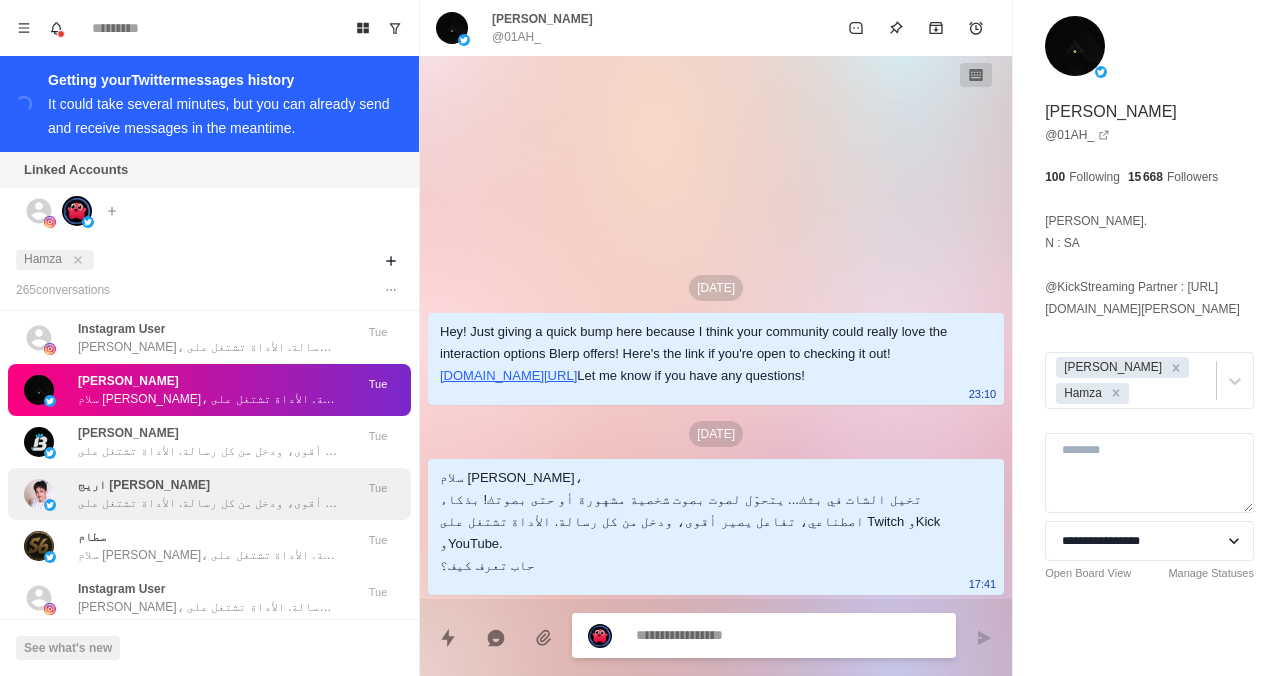 scroll, scrollTop: 1882, scrollLeft: 0, axis: vertical 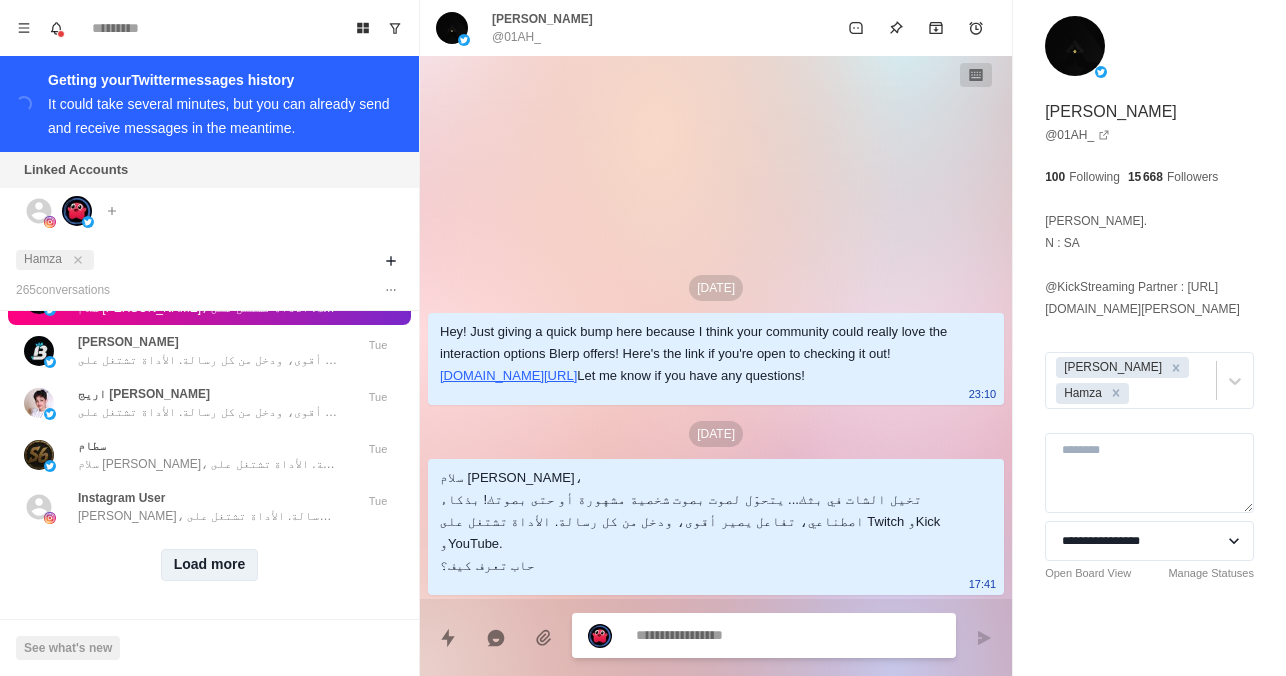 click on "Load more" at bounding box center [210, 565] 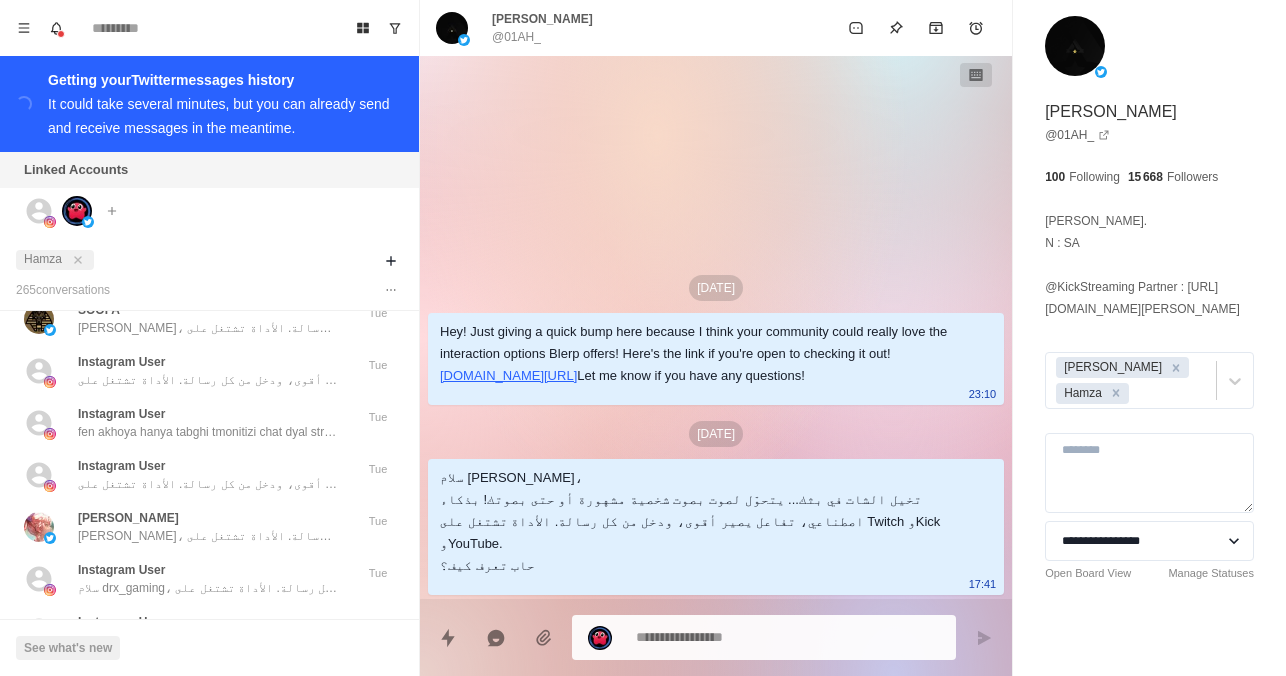 scroll, scrollTop: 2730, scrollLeft: 0, axis: vertical 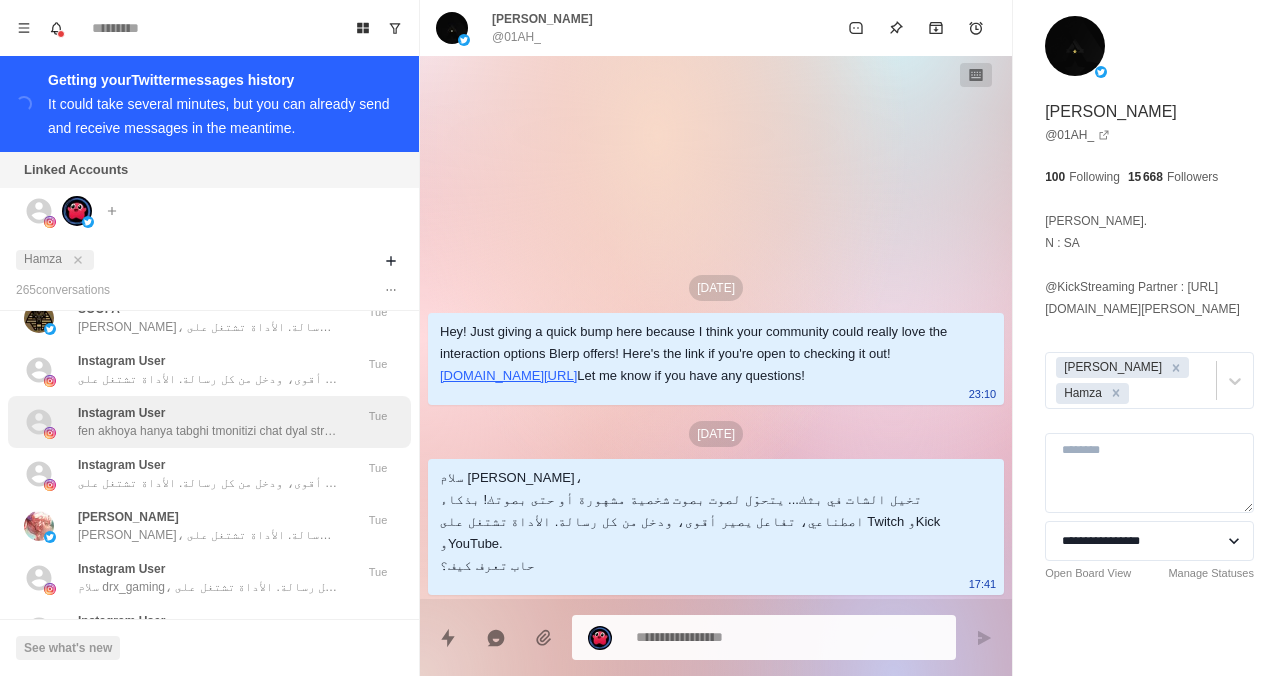 click on "fen akhoya hanya tabghi tmonitizi chat dyal stream dyalek b l AI
blast man chat ymchi ghir daye3 momkin tkhali AI yraj3o bsot machhour onta tkhalass 3la kola rissala?" at bounding box center [208, 431] 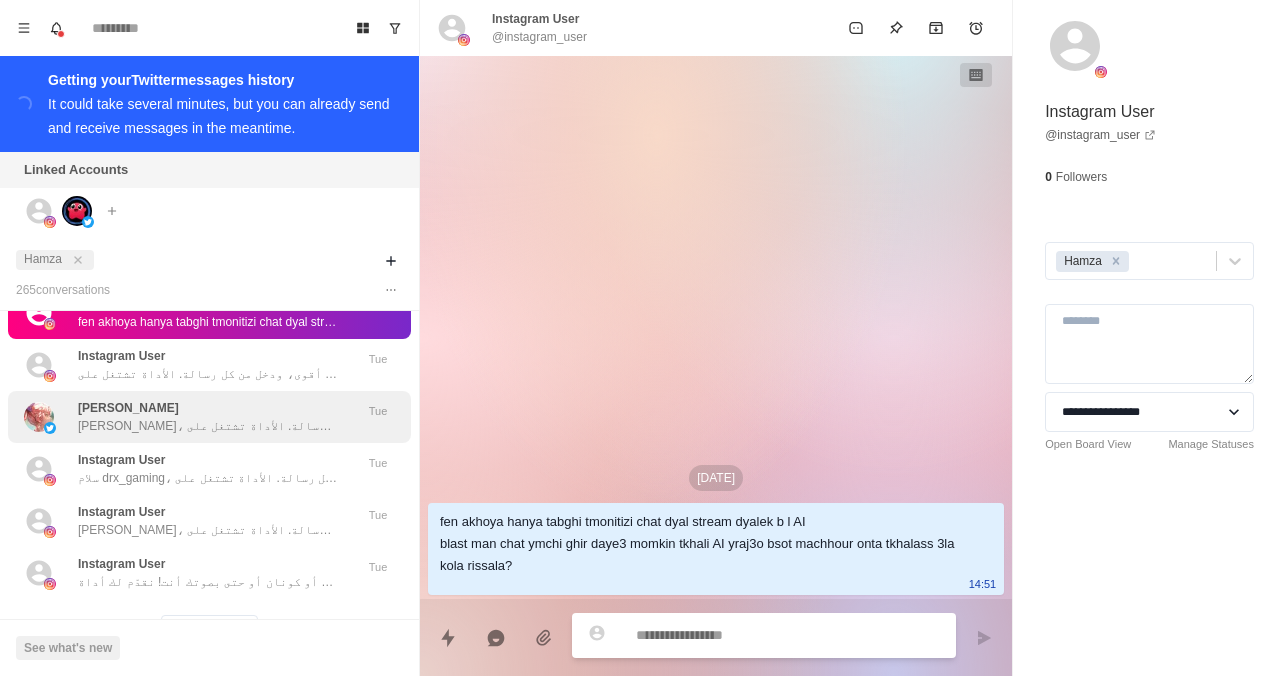 scroll, scrollTop: 2922, scrollLeft: 0, axis: vertical 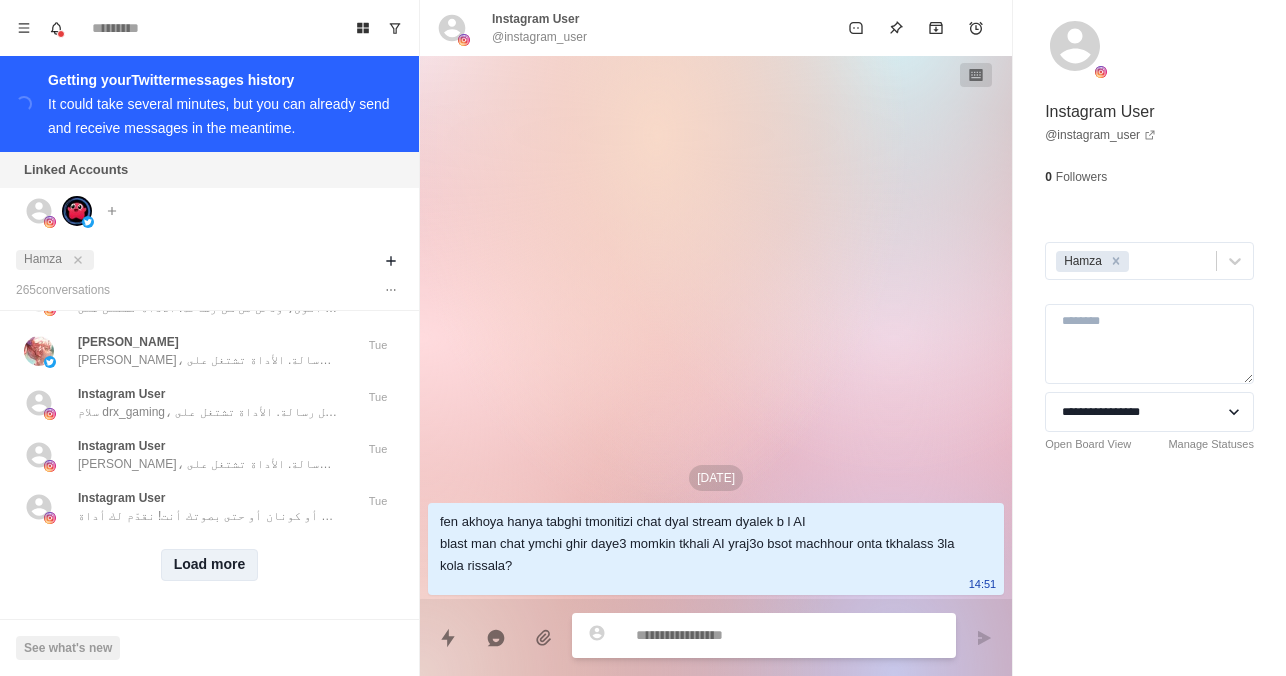 click on "Load more" at bounding box center [210, 565] 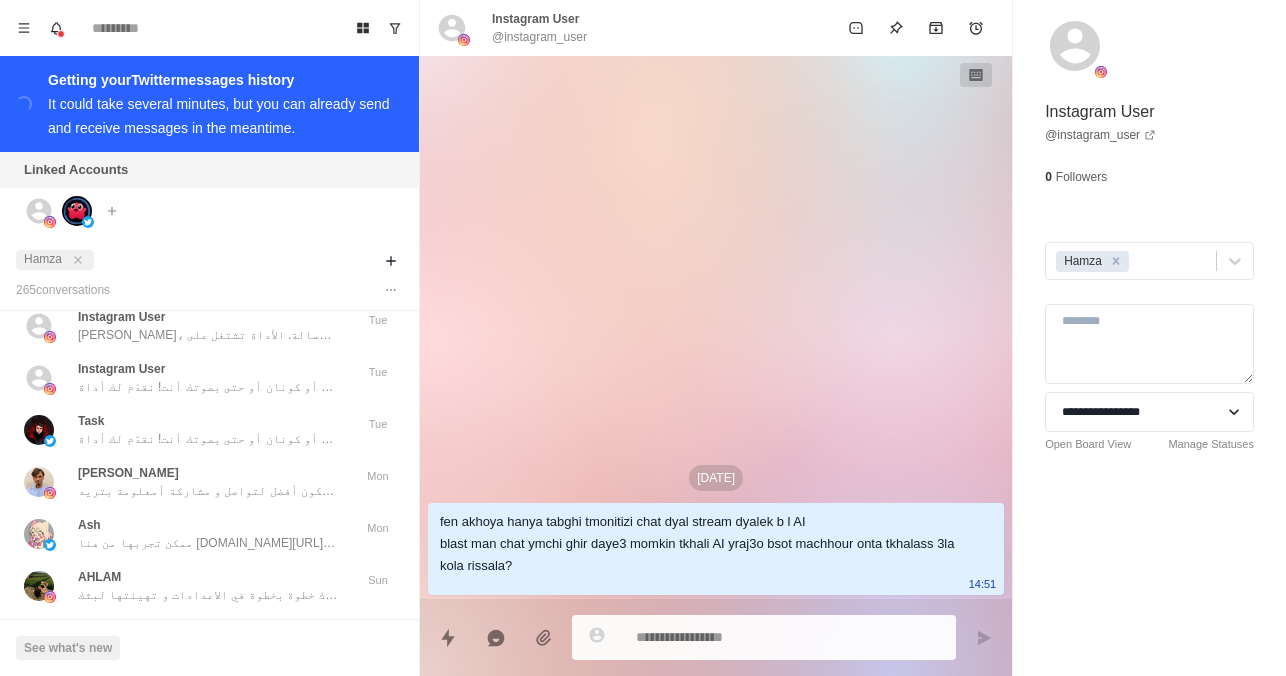 scroll, scrollTop: 3035, scrollLeft: 0, axis: vertical 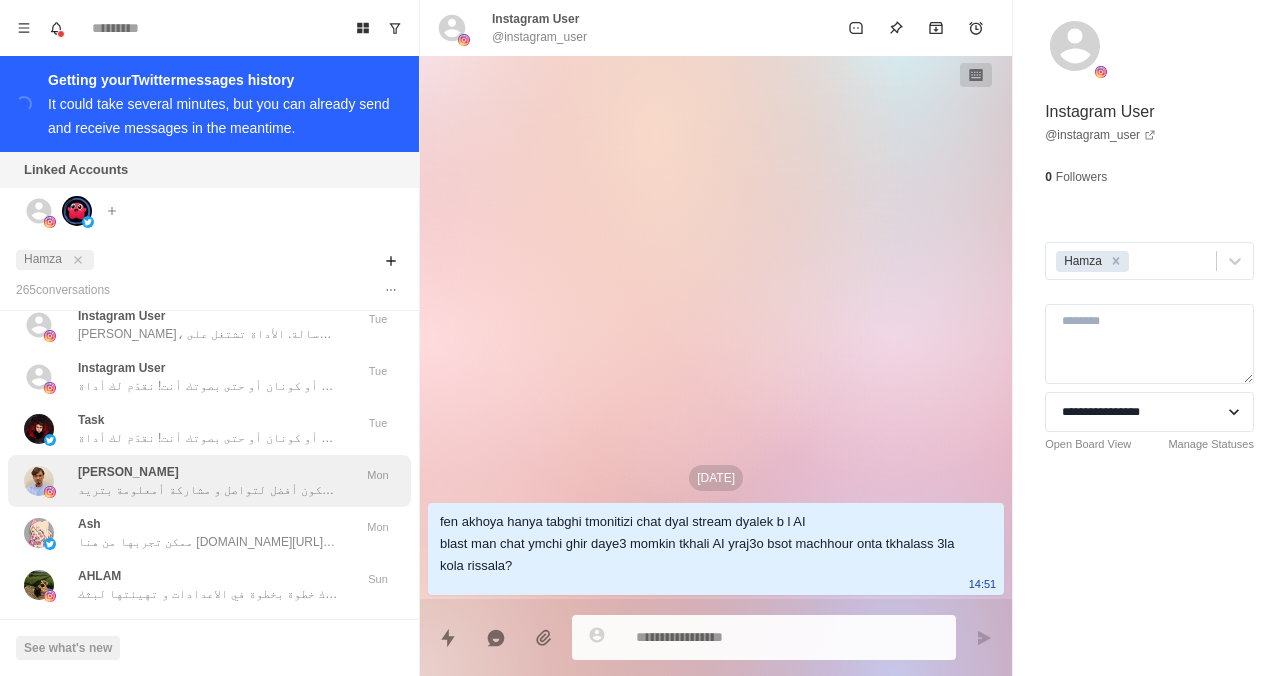 click on "[PERSON_NAME] سيتم تواصل معك عبر الواتس لو عندك ديسكورد يكون أفضل لتواصل و مشاركة أمعلومة بتريد" at bounding box center [208, 481] 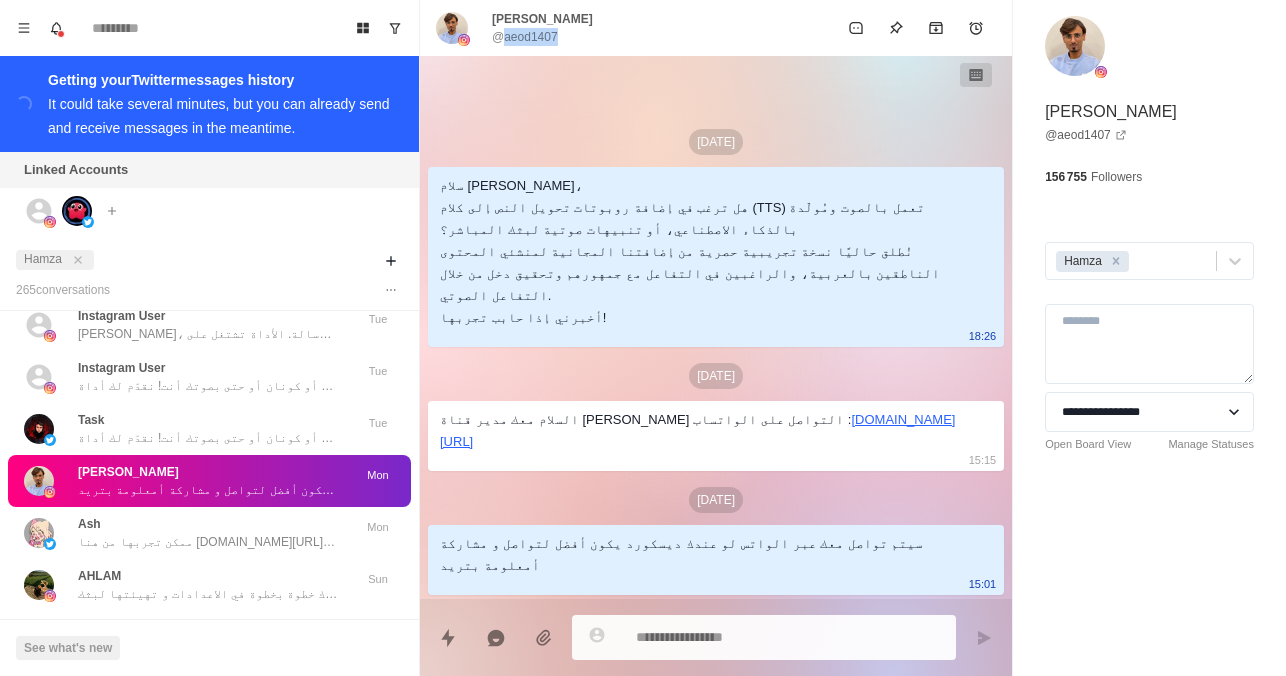 drag, startPoint x: 554, startPoint y: 39, endPoint x: 503, endPoint y: 39, distance: 51 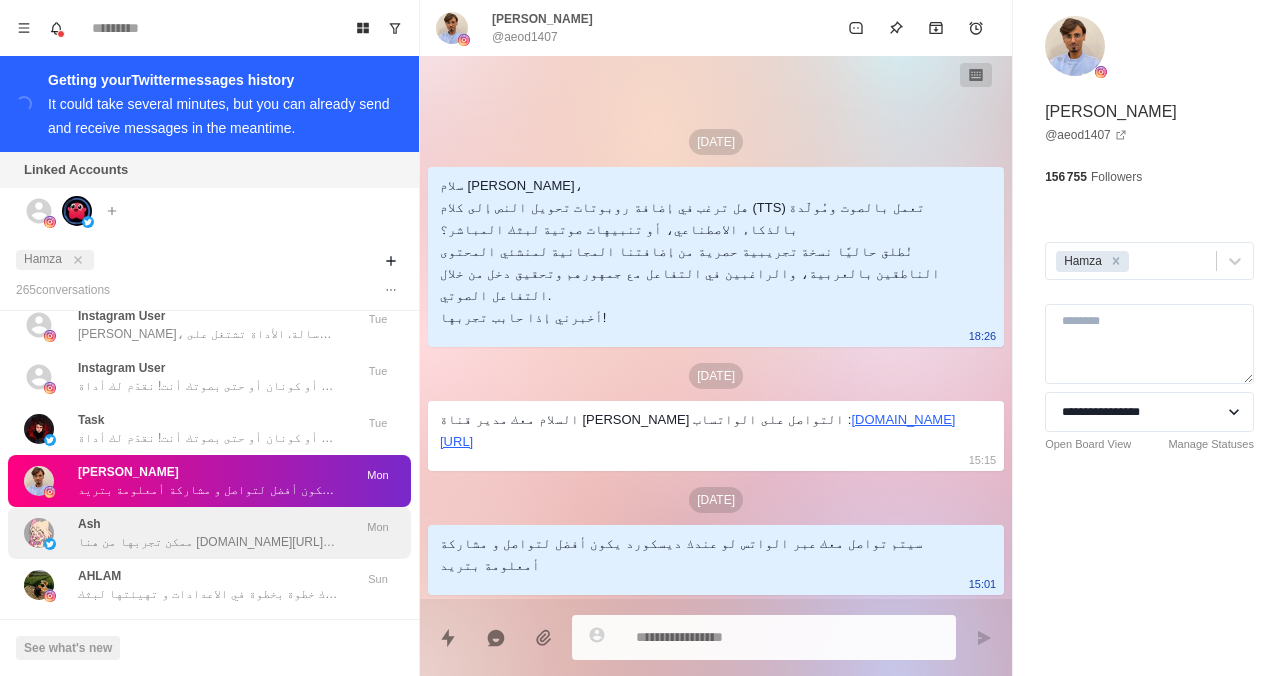 click on "Ash ممكن تجربها من هنا [DOMAIN_NAME][URL]
لو عندك ديسكورد ممكن نساعدك خطوة بخطوة" at bounding box center (208, 533) 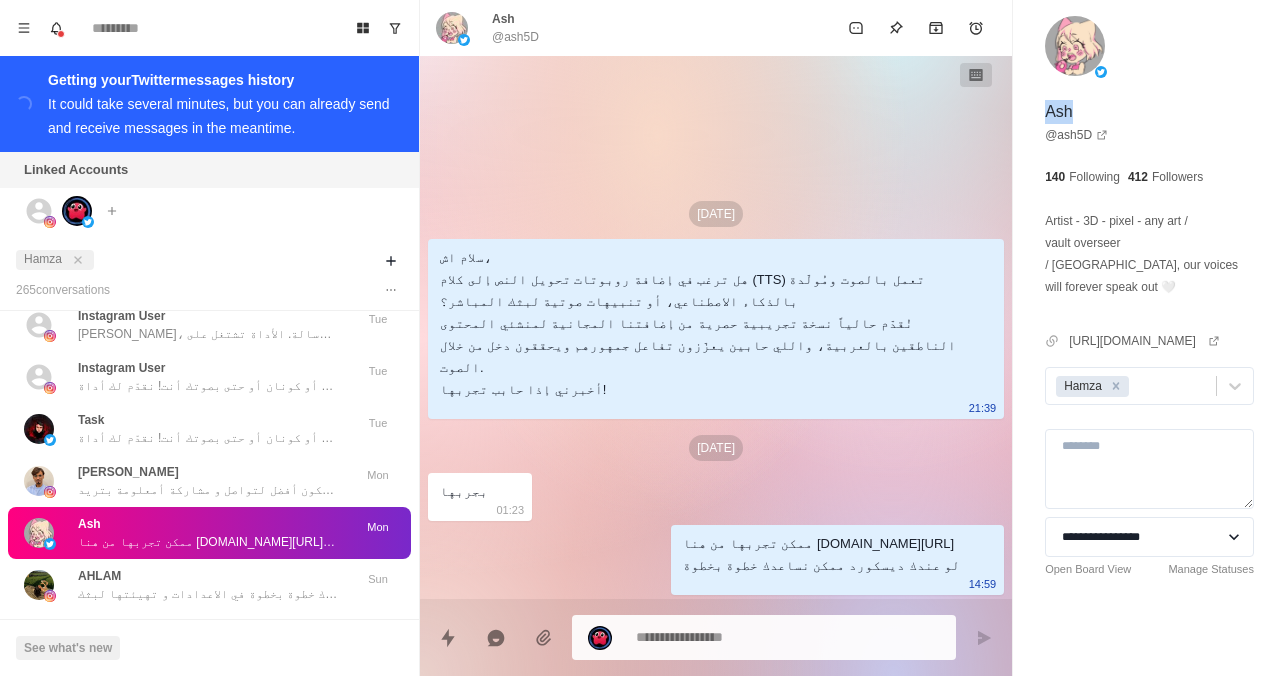 drag, startPoint x: 1075, startPoint y: 110, endPoint x: 1043, endPoint y: 112, distance: 32.06244 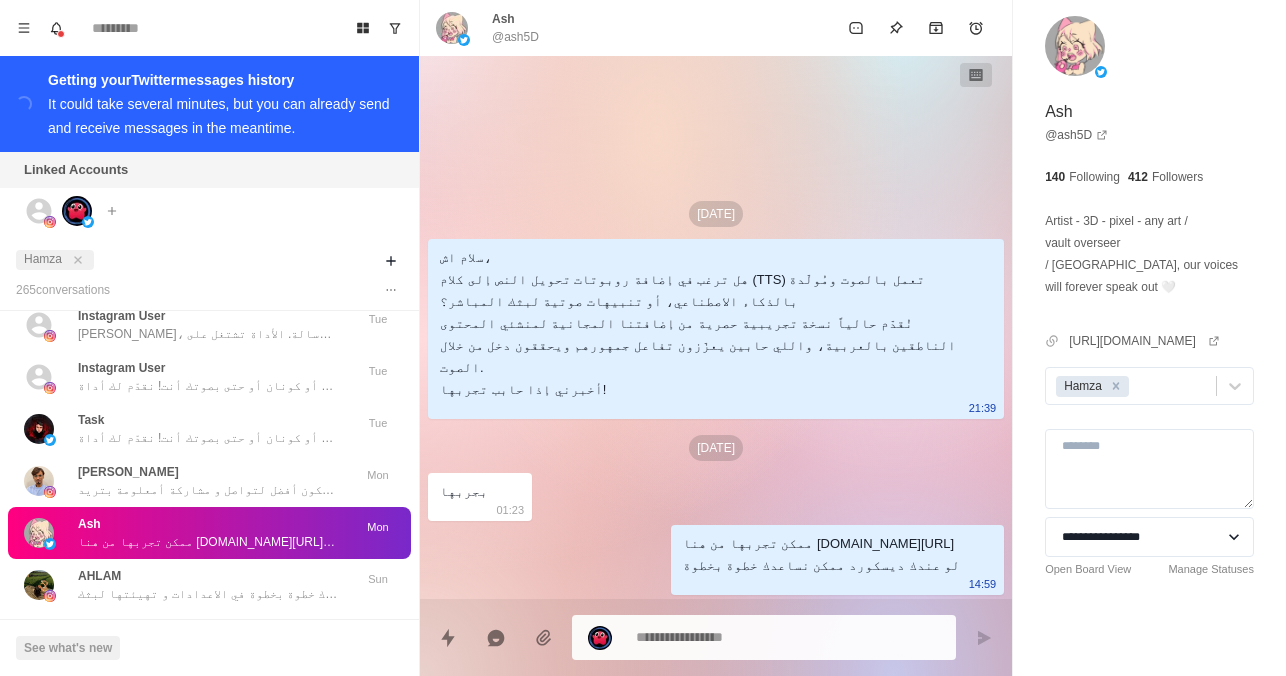 drag, startPoint x: 1043, startPoint y: 112, endPoint x: 1083, endPoint y: 155, distance: 58.728188 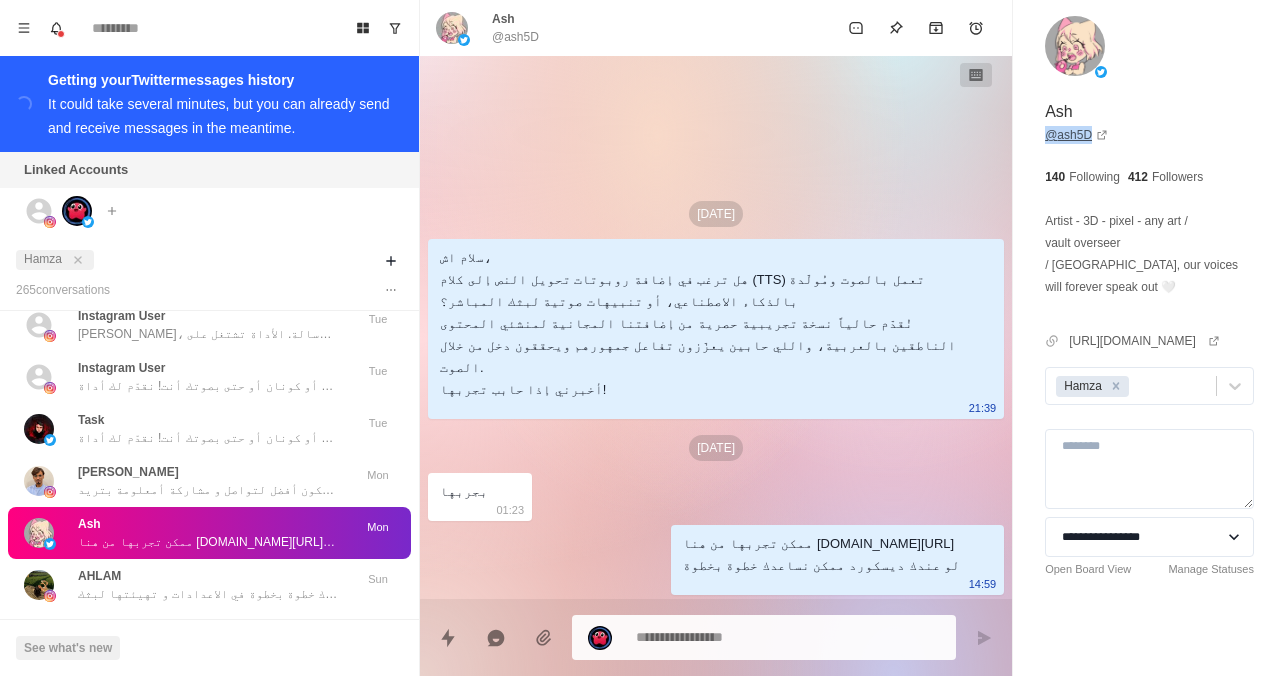 drag, startPoint x: 1036, startPoint y: 140, endPoint x: 1086, endPoint y: 138, distance: 50.039986 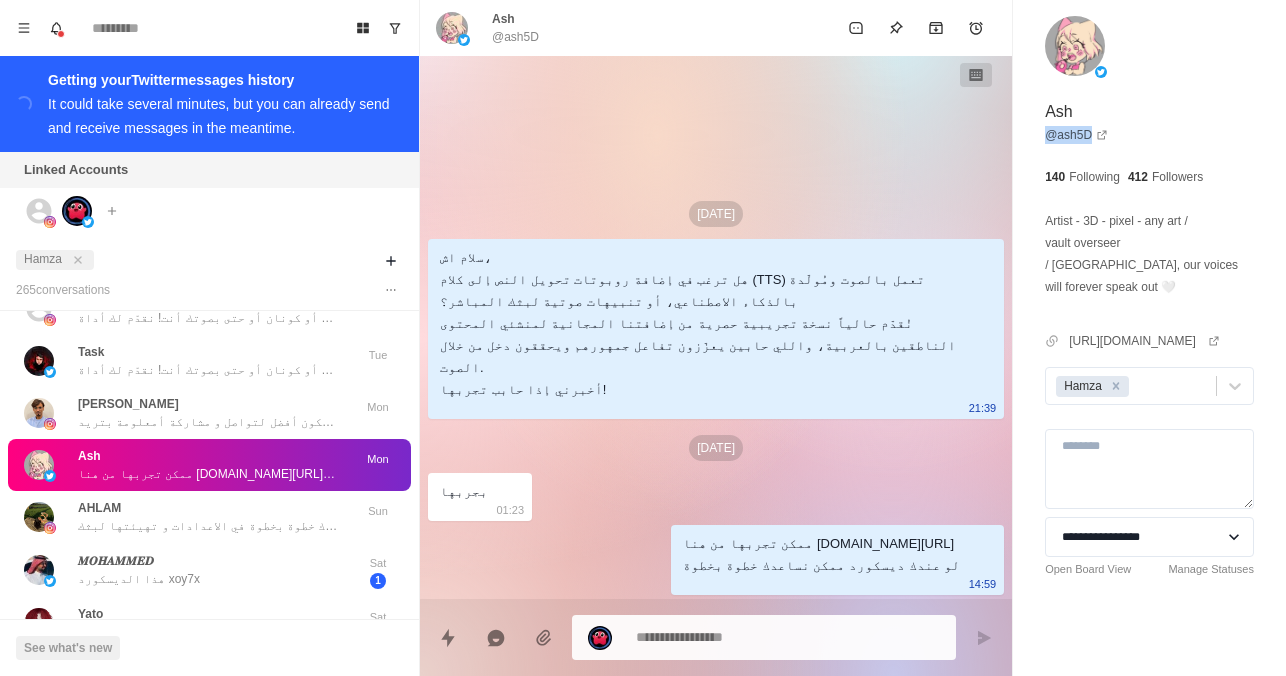 scroll, scrollTop: 3107, scrollLeft: 0, axis: vertical 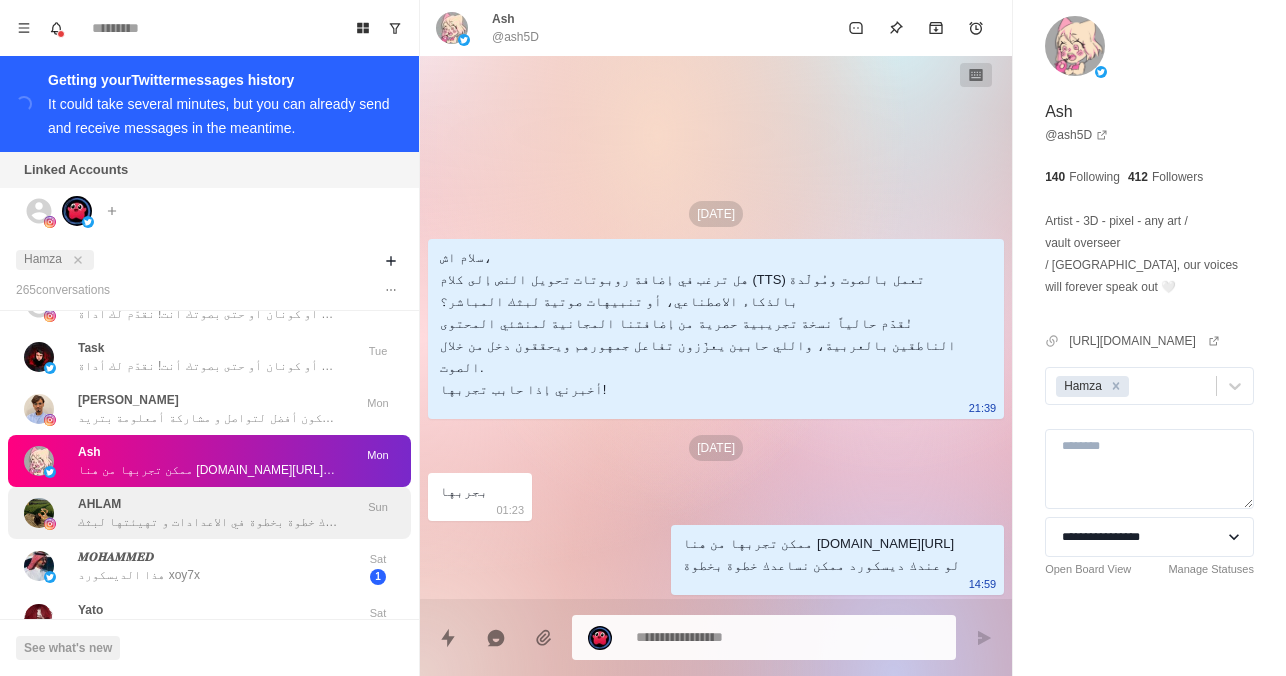 click on "AHLAM لو عندك عندك ديسكورد ممكن ترسليه لنا ممكن نساعدك خطوة بخطوة في الاعدادات و تهيئتها لبثك Sun" at bounding box center (209, 513) 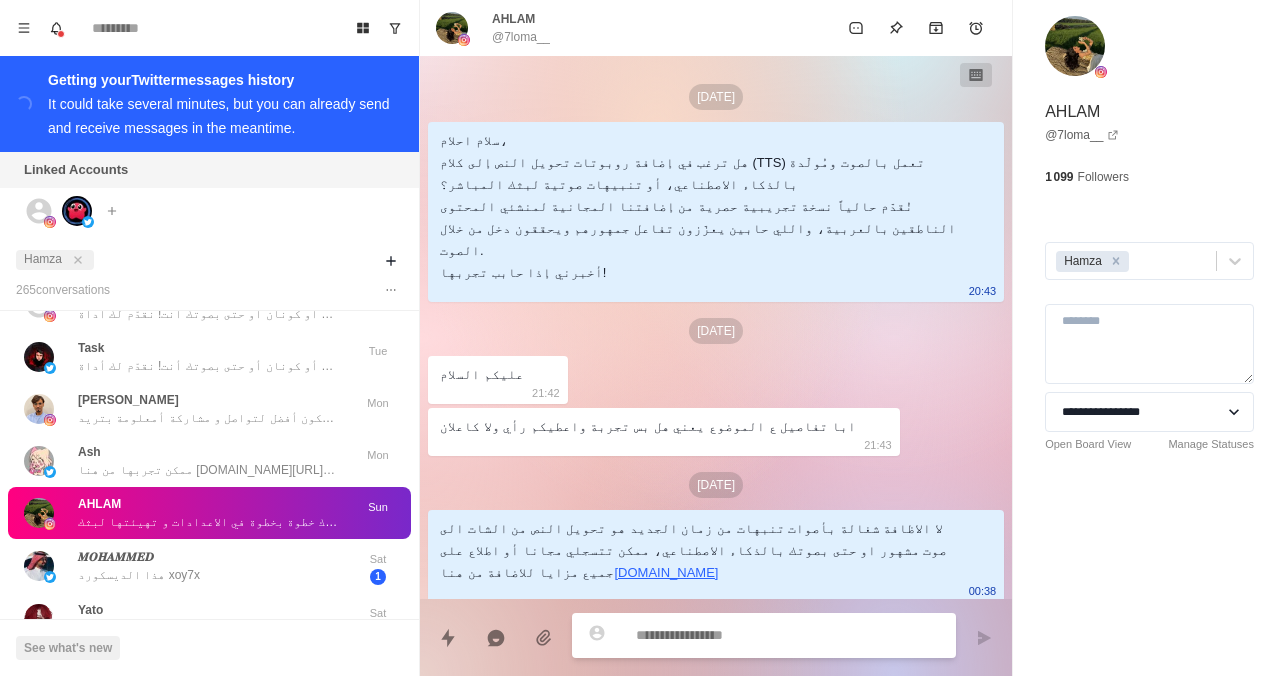 scroll, scrollTop: 59, scrollLeft: 0, axis: vertical 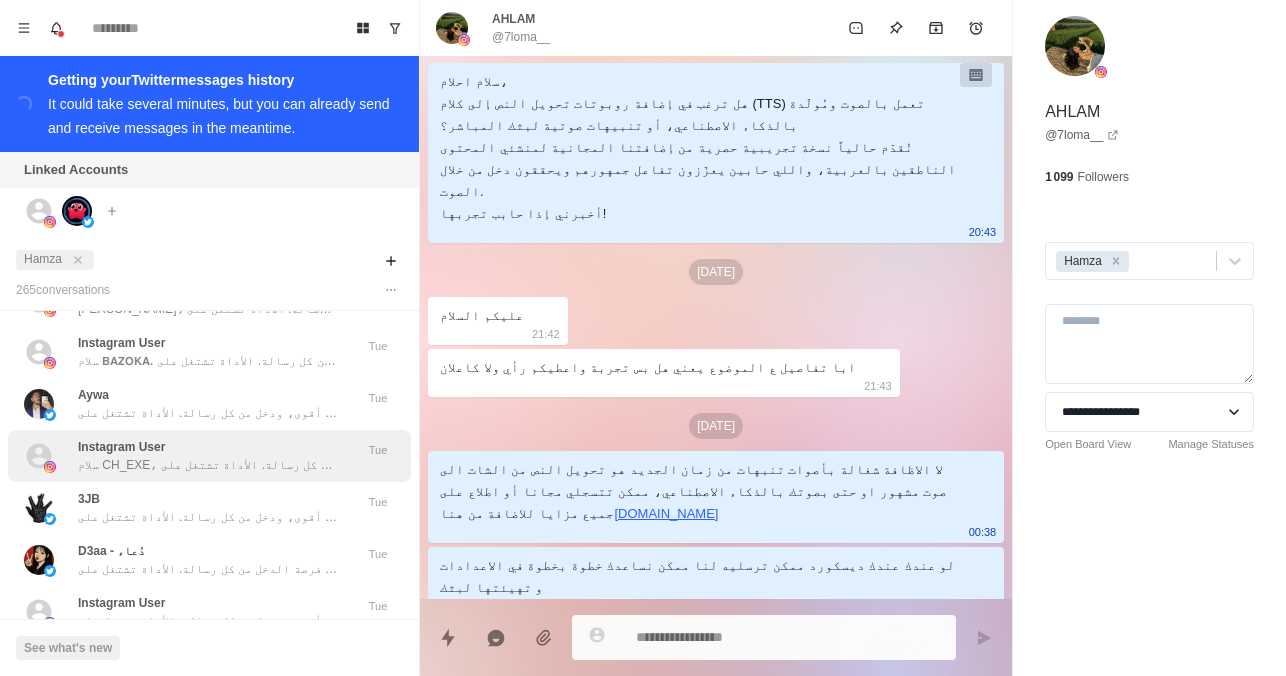 click on "سلام CH_EXE،
تخيل الشات في بثك... يتحوّل لصوت بصوت شخصية مشهورة أو حتى بصوتك! بذكاء اصطناعي، تفاعل يصير أقوى، ودخل من كل رسالة. الأداة تشتغل على Twitch وKick وYouTube.
حاب تعرف كيف؟" at bounding box center [208, 465] 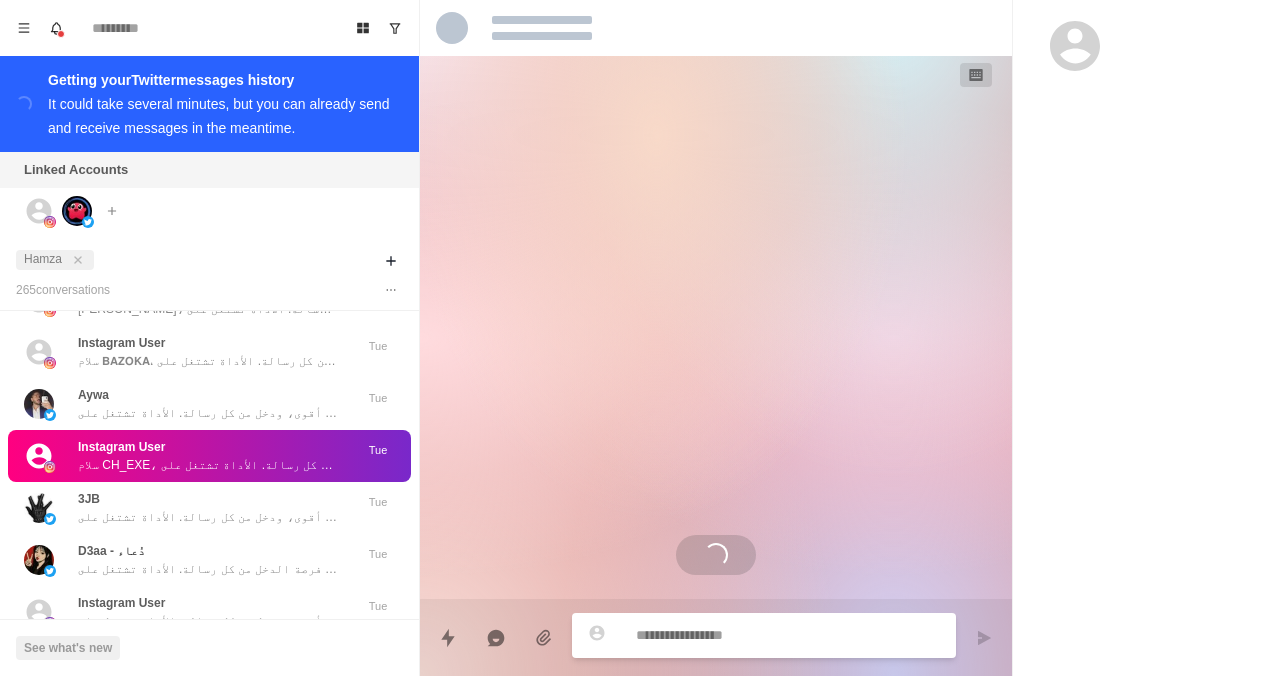 scroll, scrollTop: 0, scrollLeft: 0, axis: both 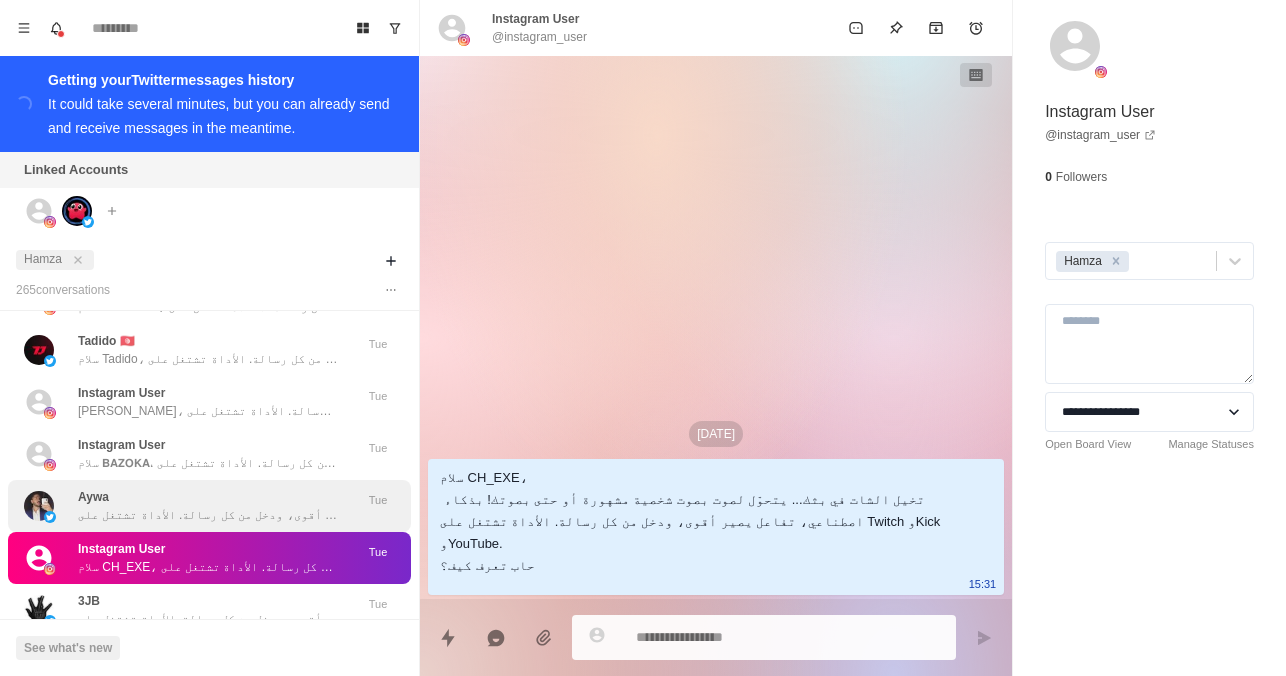 click on "[PERSON_NAME]،
تخيل الشات في بثك... يتحوّل لصوت بصوت شخصية مشهورة أو حتى بصوتك! بذكاء اصطناعي، تفاعل يصير أقوى، ودخل من كل رسالة. الأداة تشتغل على Twitch وKick وYouTube." at bounding box center (208, 506) 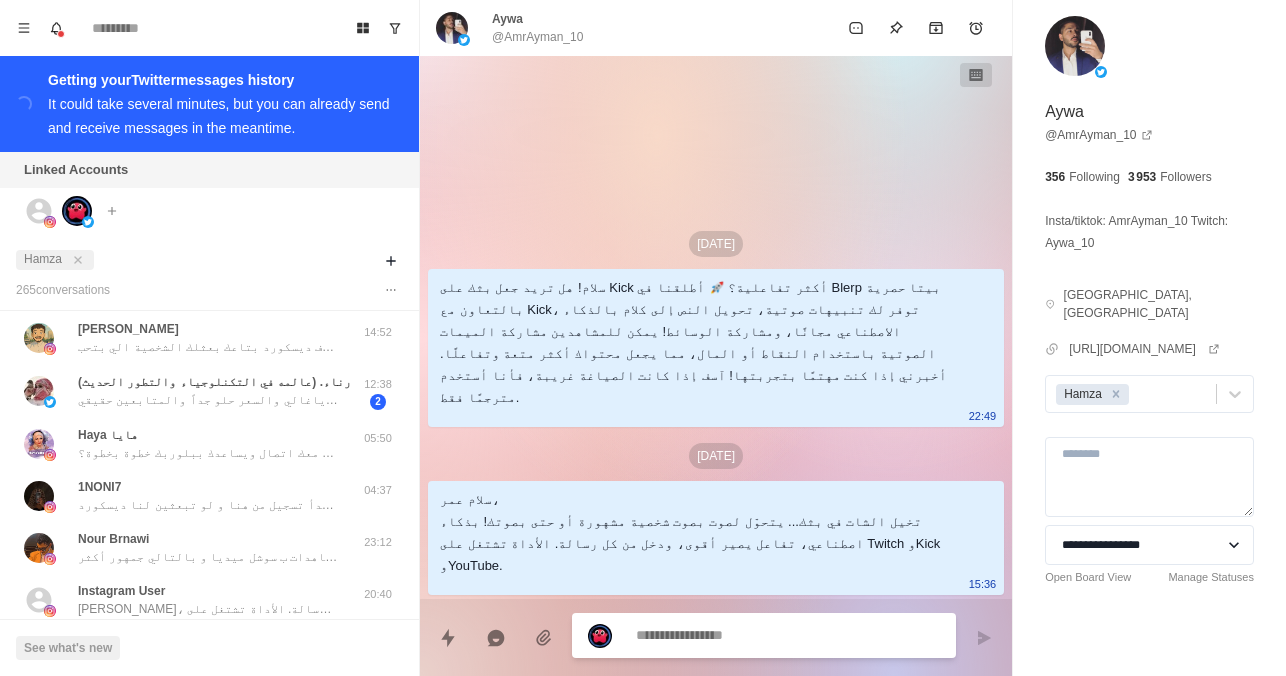 scroll, scrollTop: 0, scrollLeft: 0, axis: both 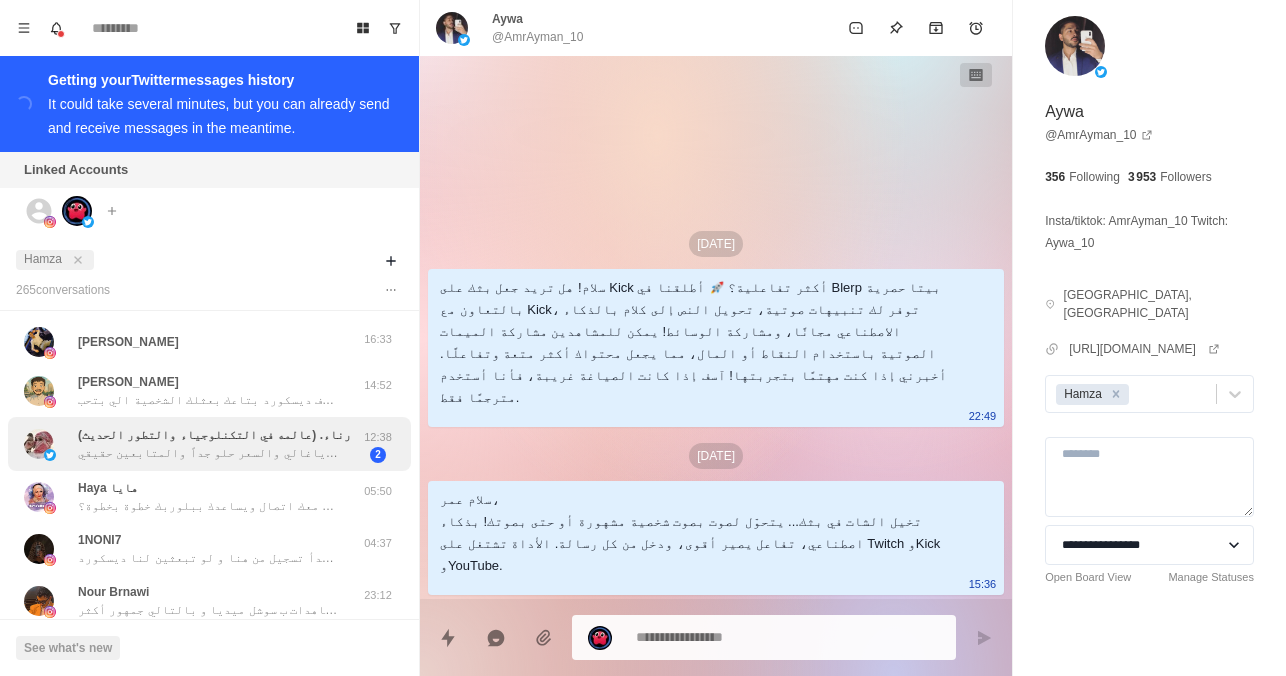 click on "رناء. (عالمه في التكنلوجياء والتطور الحديث)" at bounding box center (214, 435) 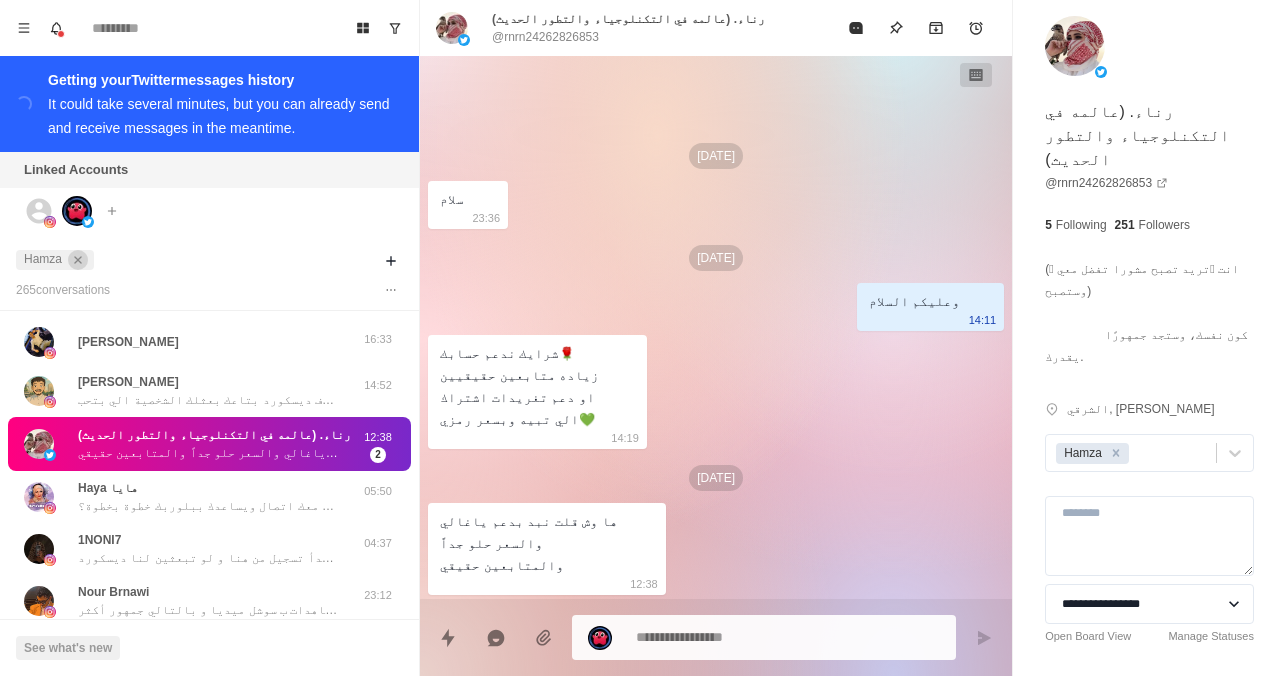 click 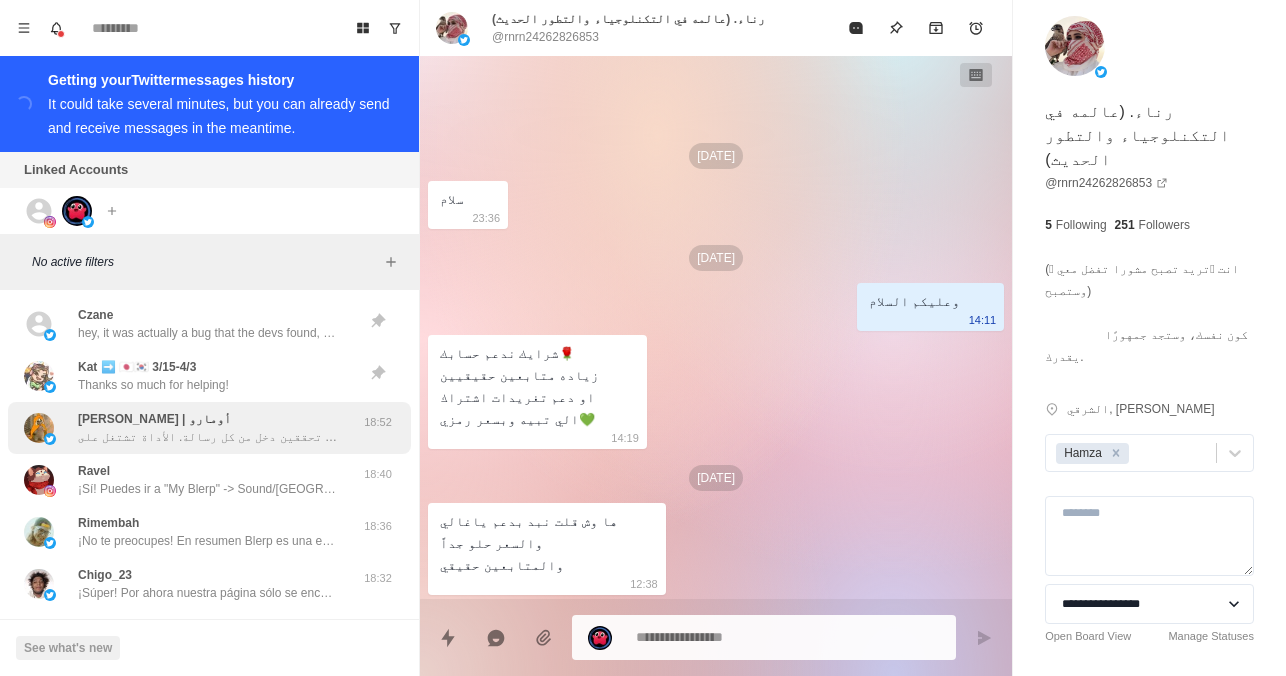 click on "[PERSON_NAME] | [PERSON_NAME]ه،
تخيّلي لو رسائل الشات في بثك تتحول لصوت... بصوت شخصية مشهورة، أو حتى بصوتك إنتِ!
الذكاء الاصطناعي يعطيك تفاعل أقوى، وفرصة تحققين دخل من كل رسالة.
الأداة تشتغل على Twitch، Kick، وYouTube.
حابّة تعرفين كيف؟ 18:52" at bounding box center [209, 428] 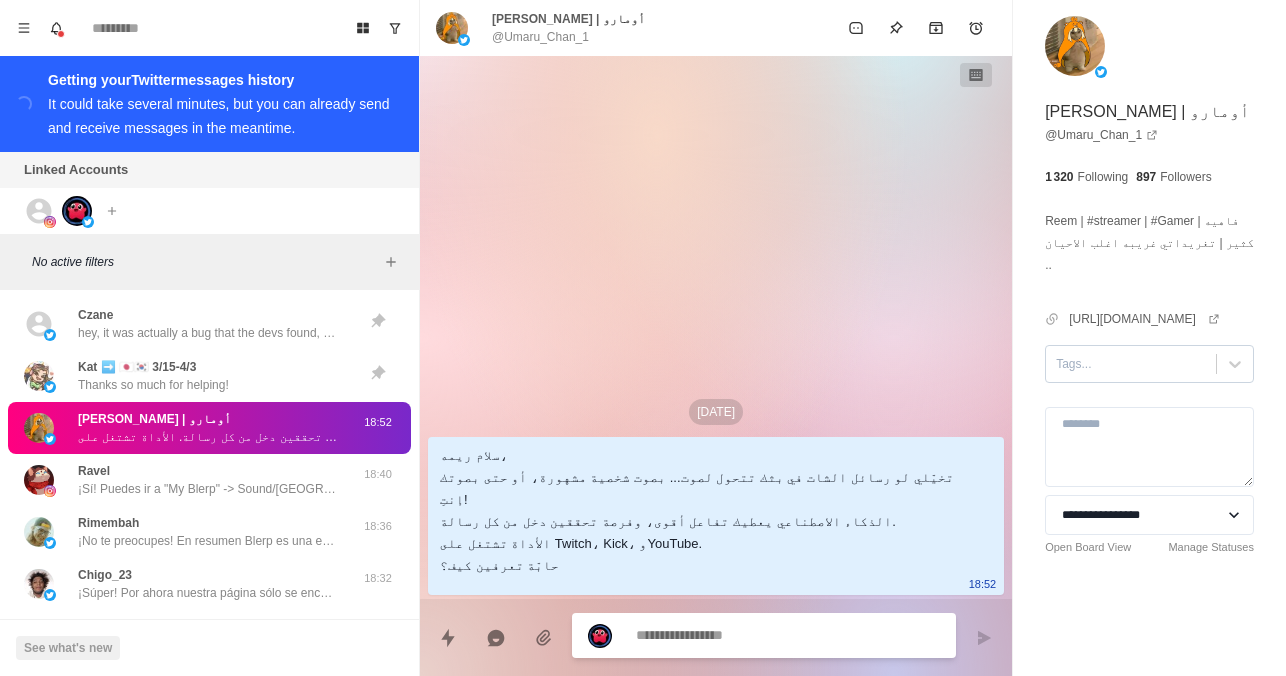 click at bounding box center (1131, 364) 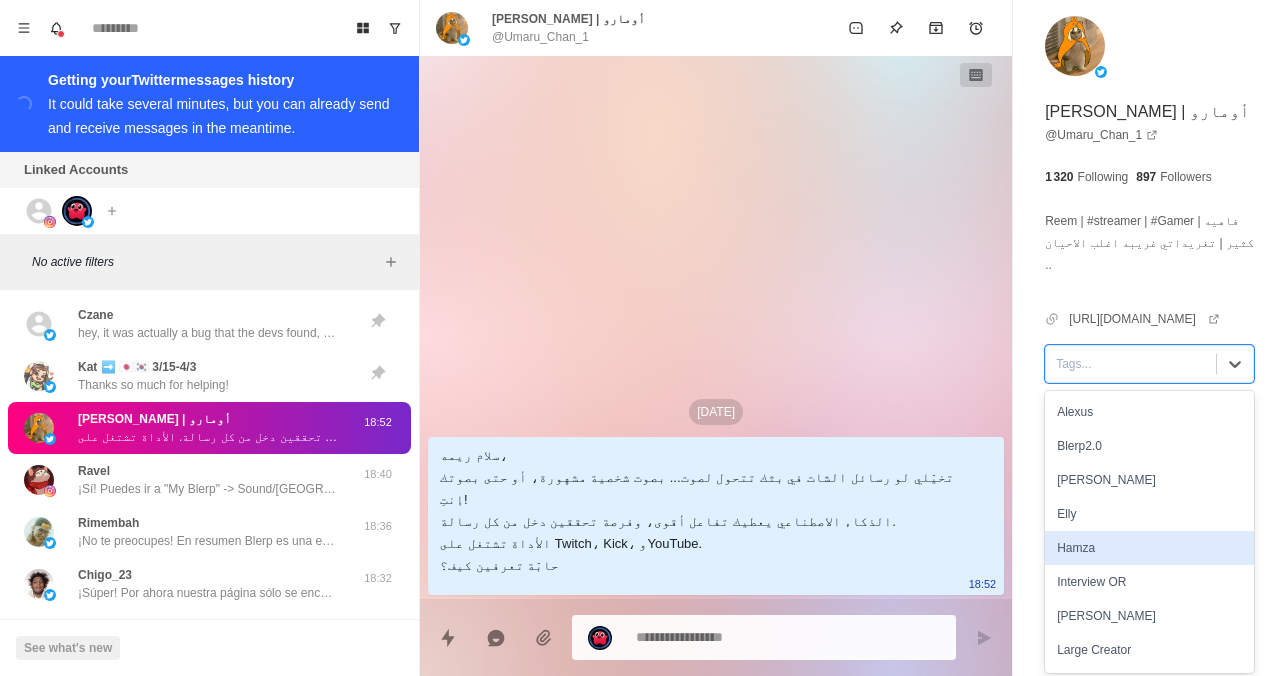 click on "Hamza" at bounding box center (1149, 548) 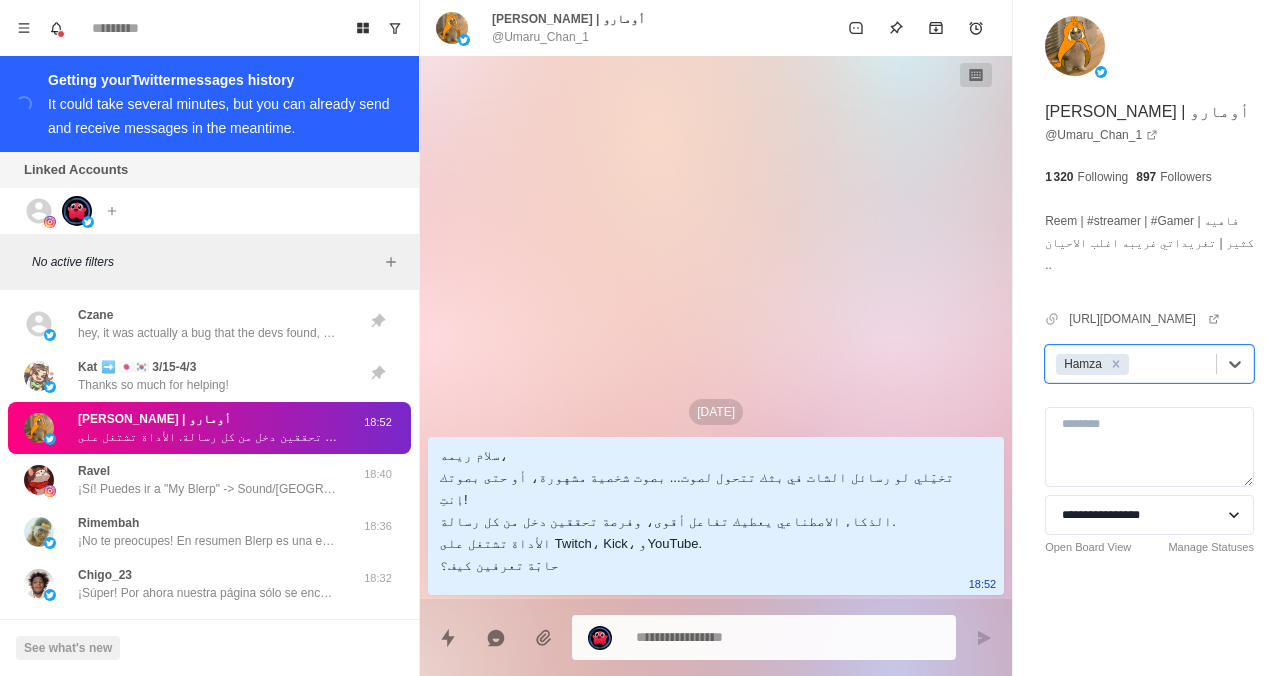 click on "[DATE] سلام ريمه،
تخيّلي لو رسائل الشات في بثك تتحول لصوت... بصوت شخصية مشهورة، أو حتى بصوتك إنتِ!
الذكاء الاصطناعي يعطيك تفاعل أقوى، وفرصة تحققين دخل من كل رسالة.
الأداة تشتغل على Twitch، Kick، وYouTube.
حابّة تعرفين كيف؟ 18:52" at bounding box center [716, 327] 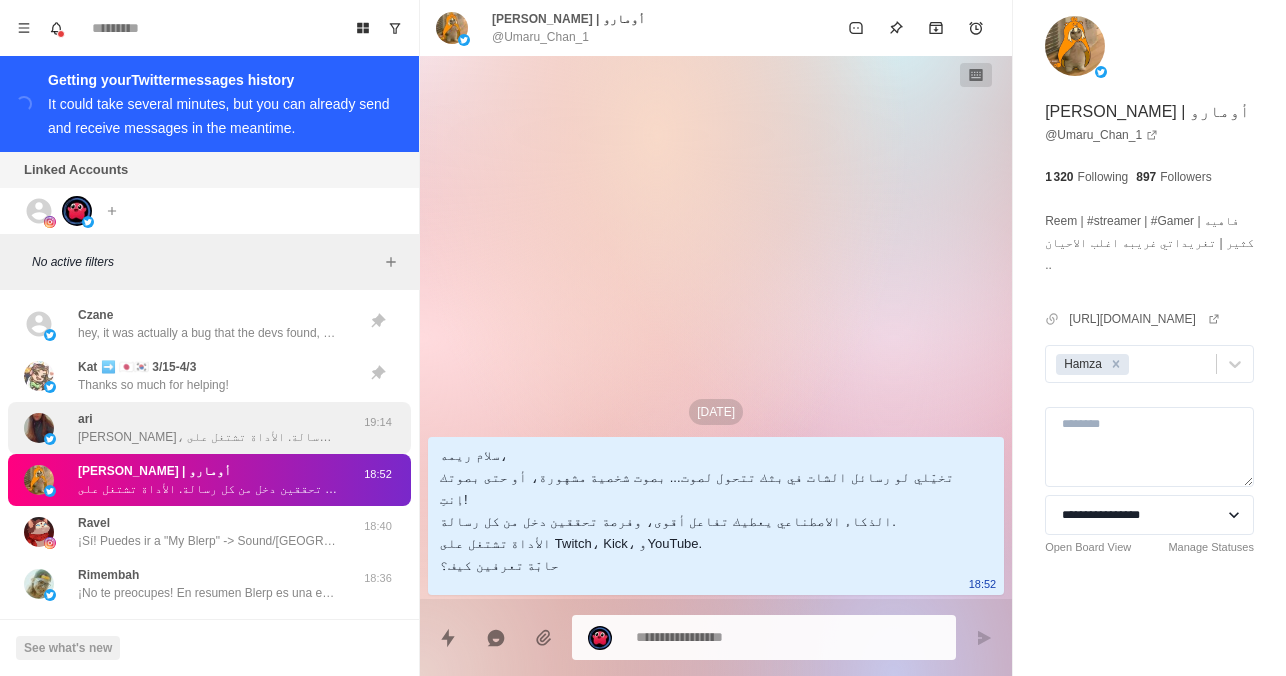 click on "[PERSON_NAME]،
تخيّلي لو رسائل الشات في بثك تتحول لصوت... بصوت شخصية مشهورة، أو حتى بصوتك إنتِ!
الذكاء الاصطناعي يعطيك تفاعل أقوى، وفرصة تحققين دخل من كل رسالة.
الأداة تشتغل على Twitch، Kick، وYouTube.
حابّة تعرفين كيف؟" at bounding box center (208, 428) 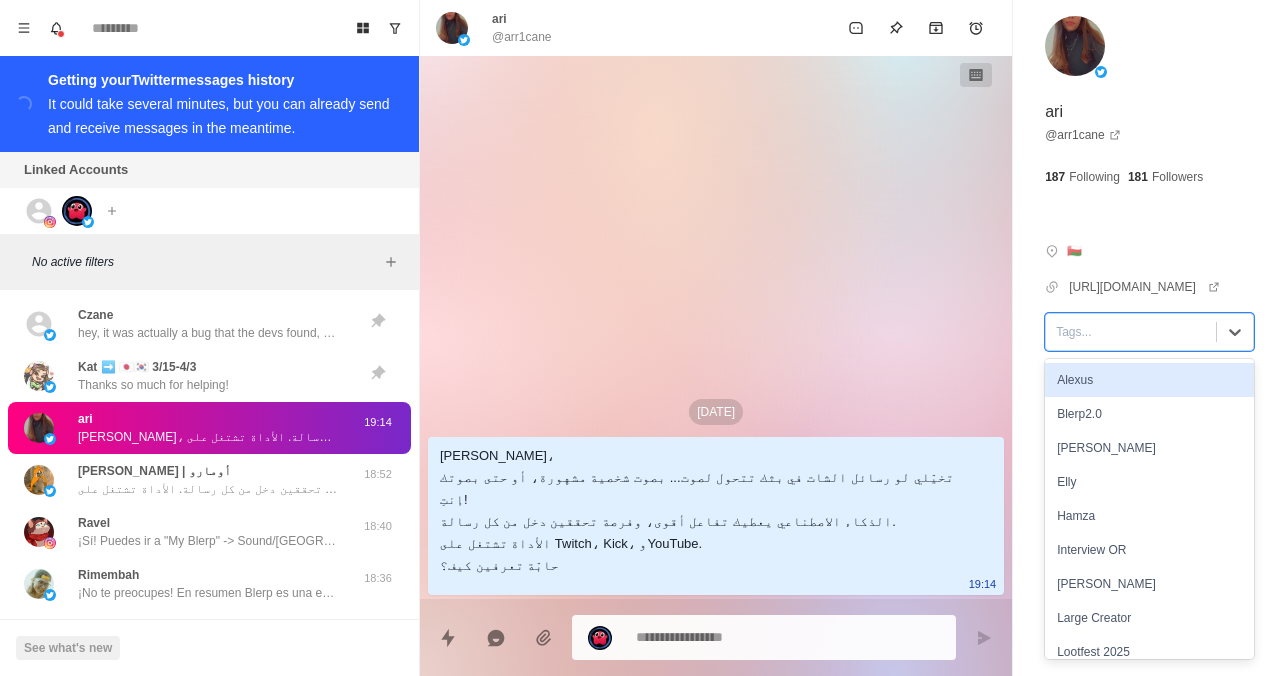 click at bounding box center [1131, 332] 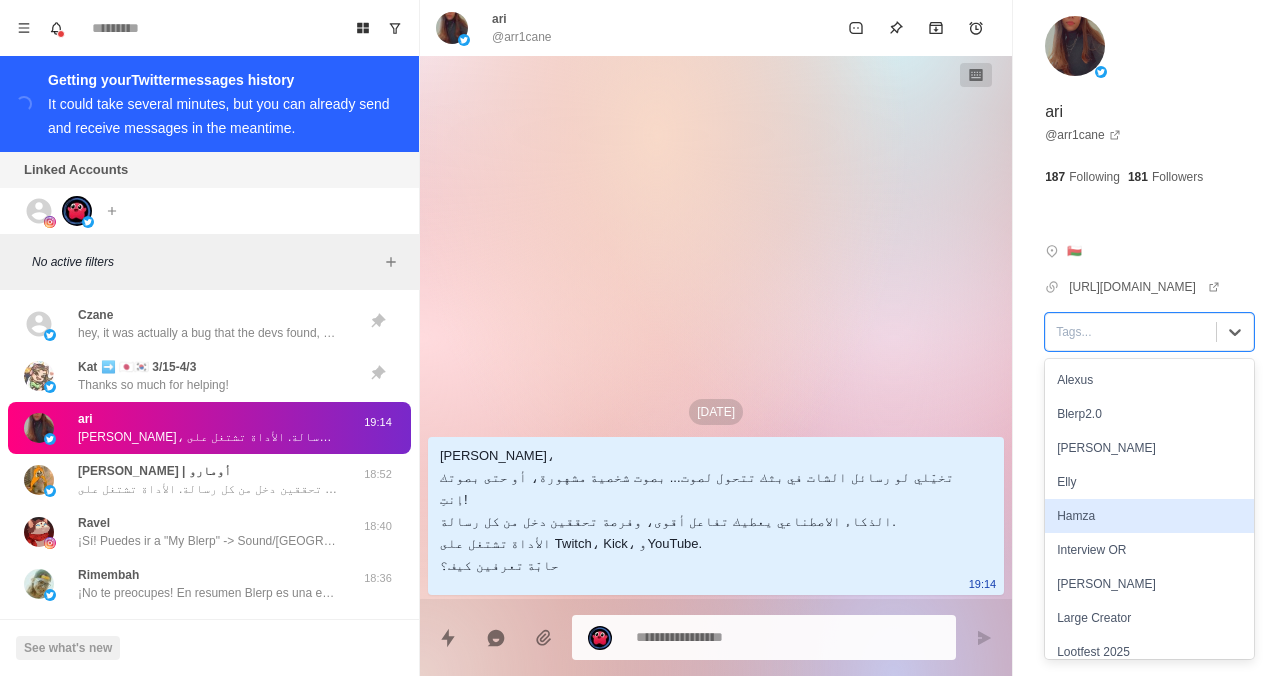 click on "Hamza" at bounding box center [1149, 516] 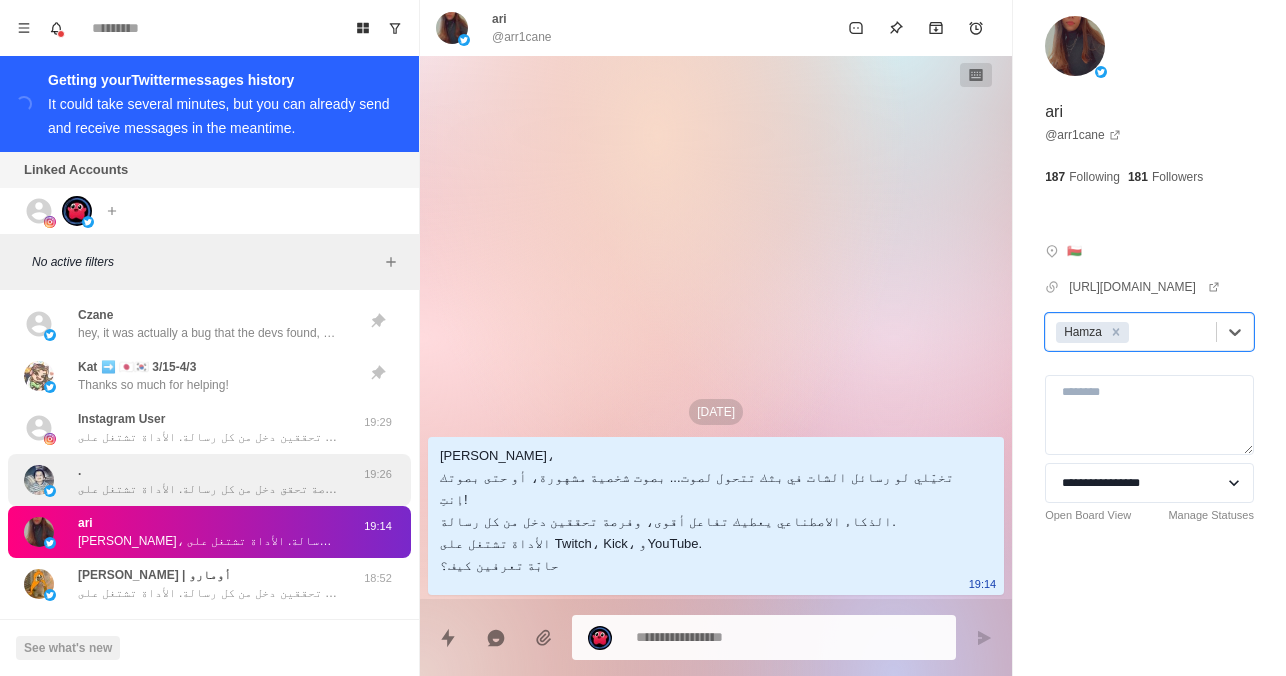 click on ". سلام،
تخيّل لو رسائل الشات في بثك تتحول لصوت... بصوت شخصية مشهورة، أو حتى بصوتك!
الذكاء الاصطناعي يعطيك تفاعل أقوى، وفرصة تحقق دخل من كل رسالة.
الأداة تشتغل على Twitch، Kick، وYouTube.
حاب تعرف كيف؟" at bounding box center [208, 480] 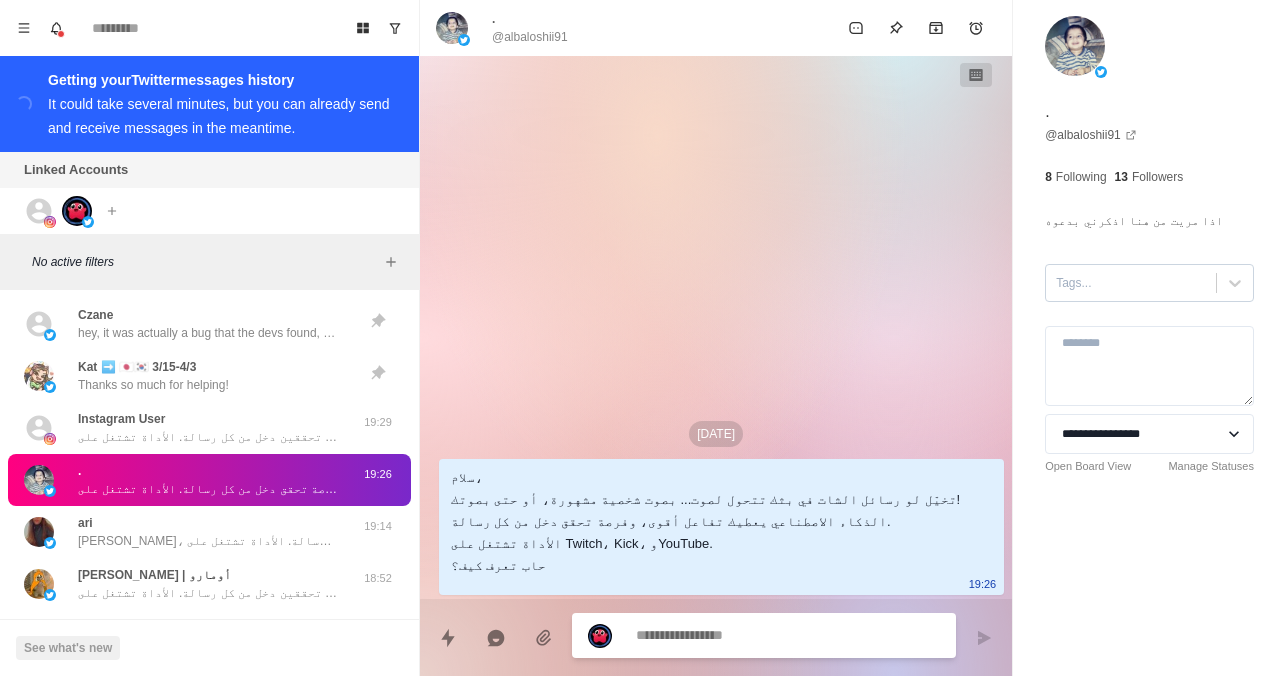 click at bounding box center [1131, 283] 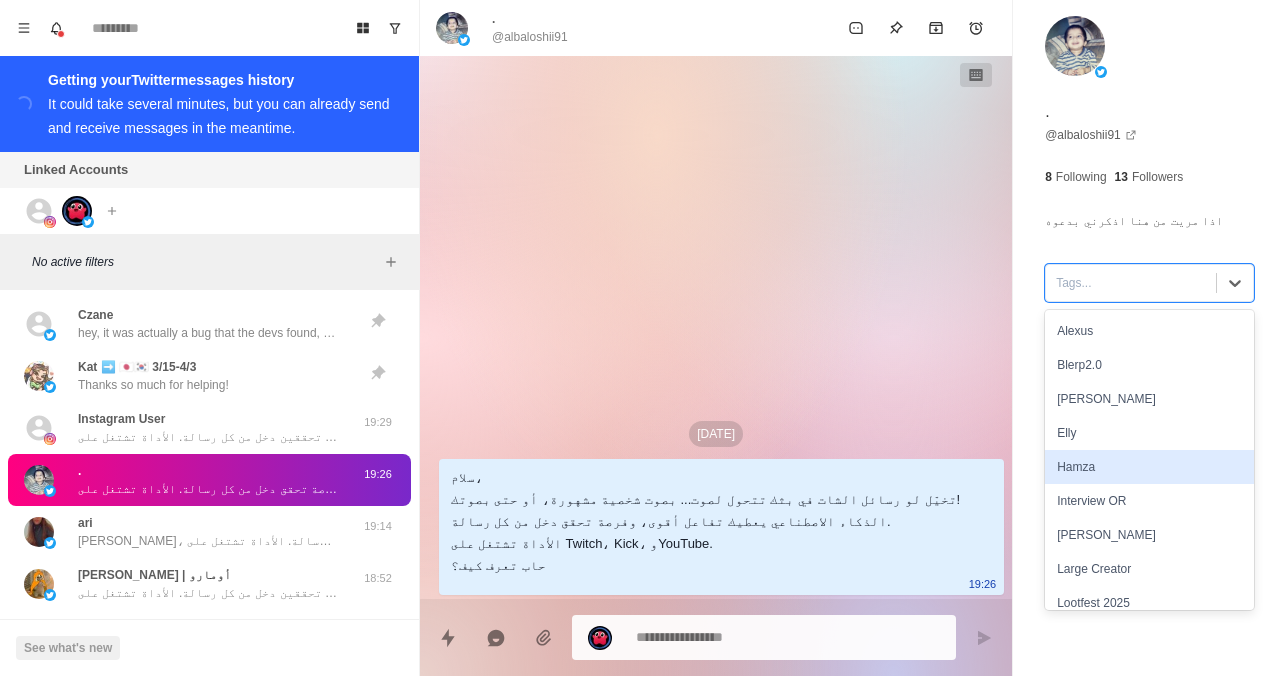 click on "Hamza" at bounding box center [1149, 467] 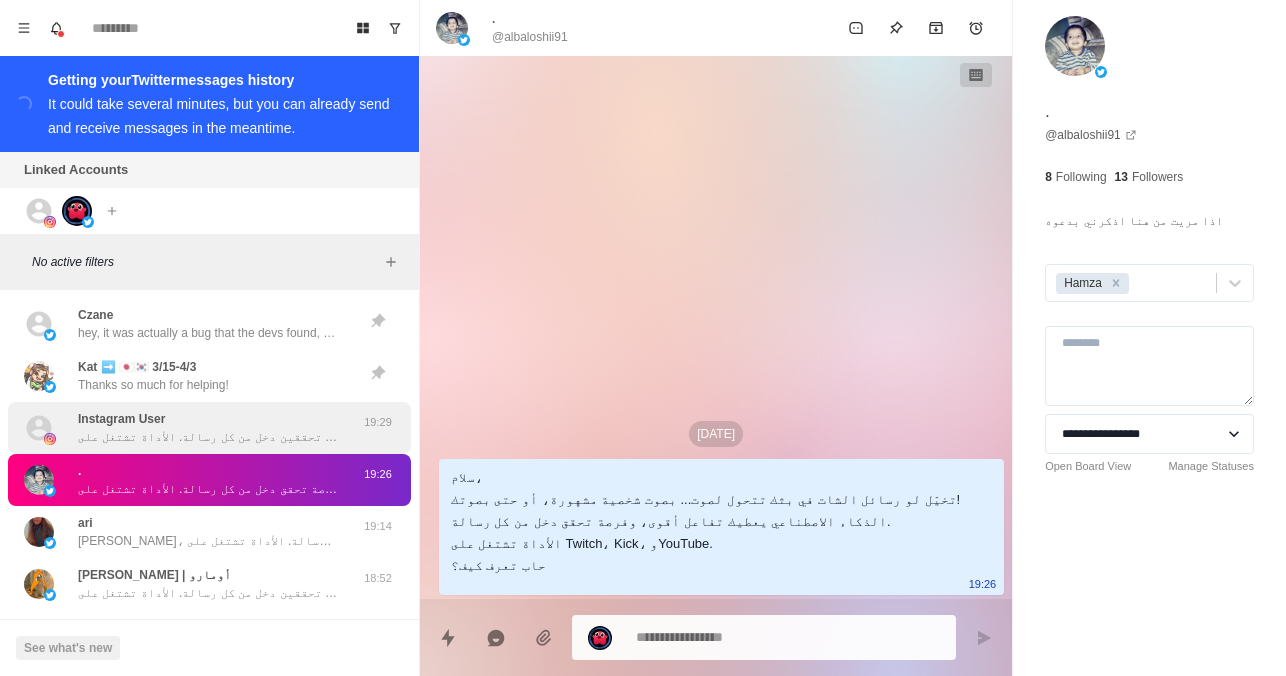 click on "سلام طيف،
تخيّلي لو رسائل الشات في بثك تتحول لصوت... بصوت شخصية مشهورة، أو حتى بصوتك إنتِ!
الذكاء الاصطناعي يعطيك تفاعل أقوى، وفرصة تحققين دخل من كل رسالة.
الأداة تشتغل على Twitch، Kick، وYouTube.
حابّة تعرفين كيف؟" at bounding box center [208, 437] 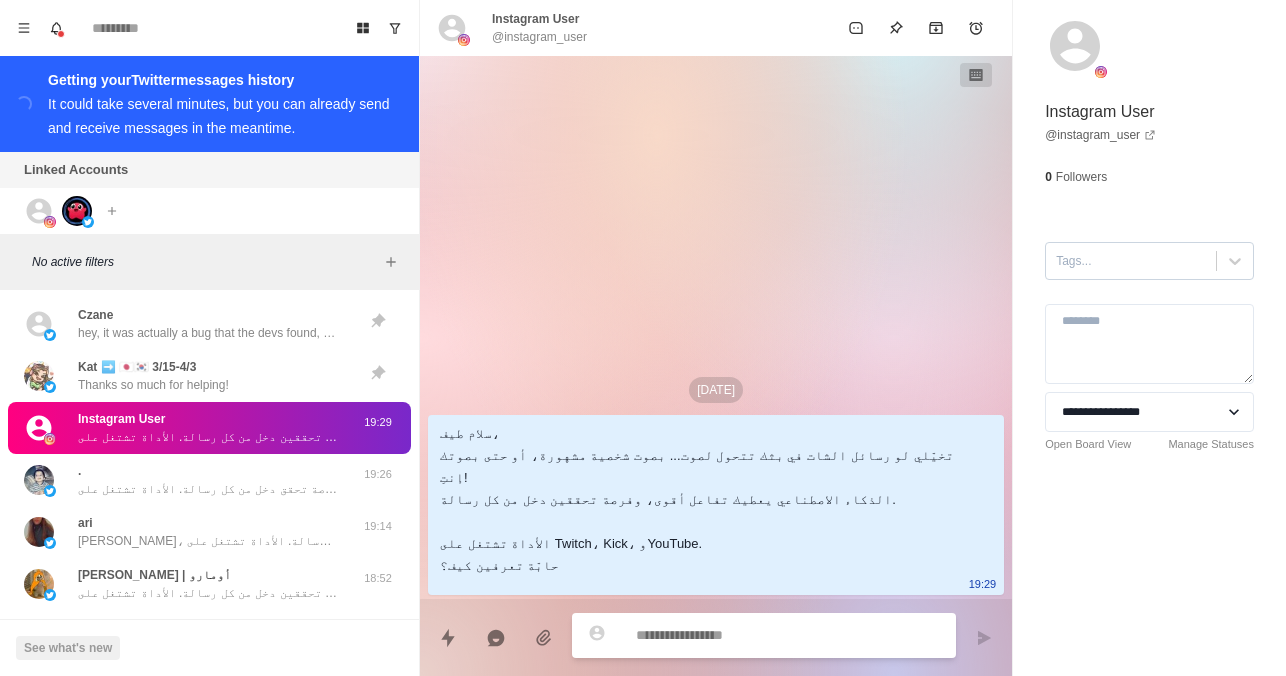 click at bounding box center (1131, 261) 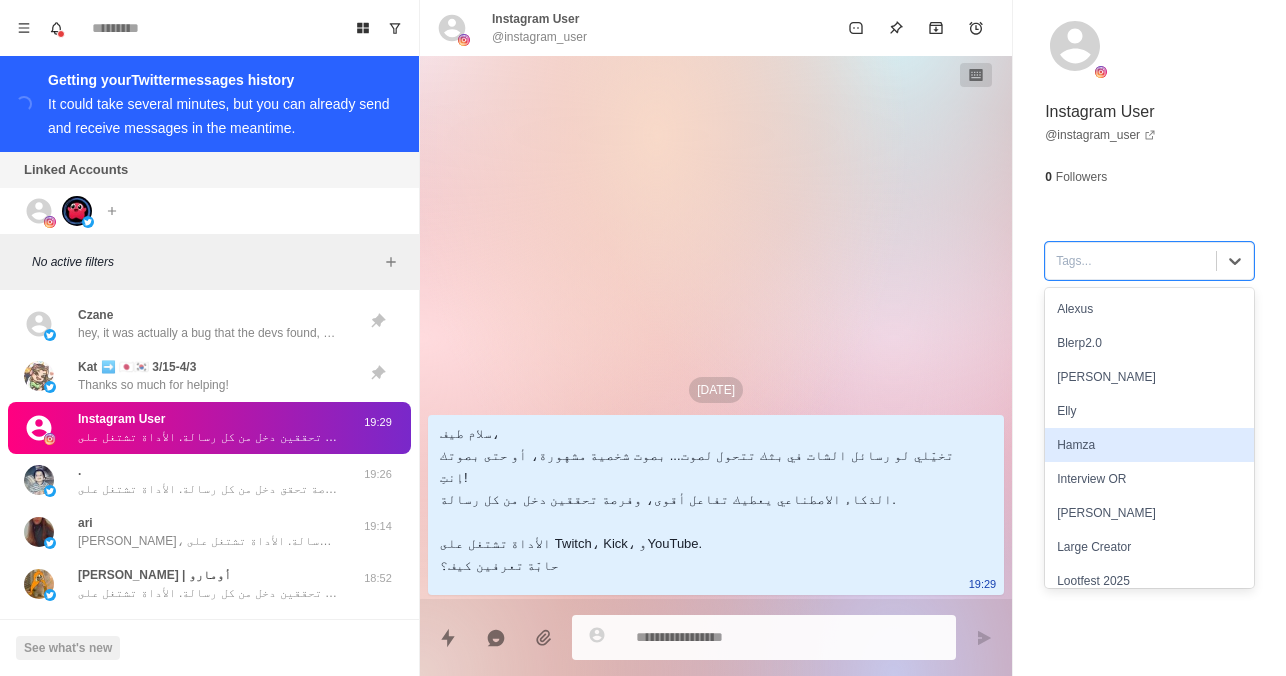click on "Hamza" at bounding box center (1149, 445) 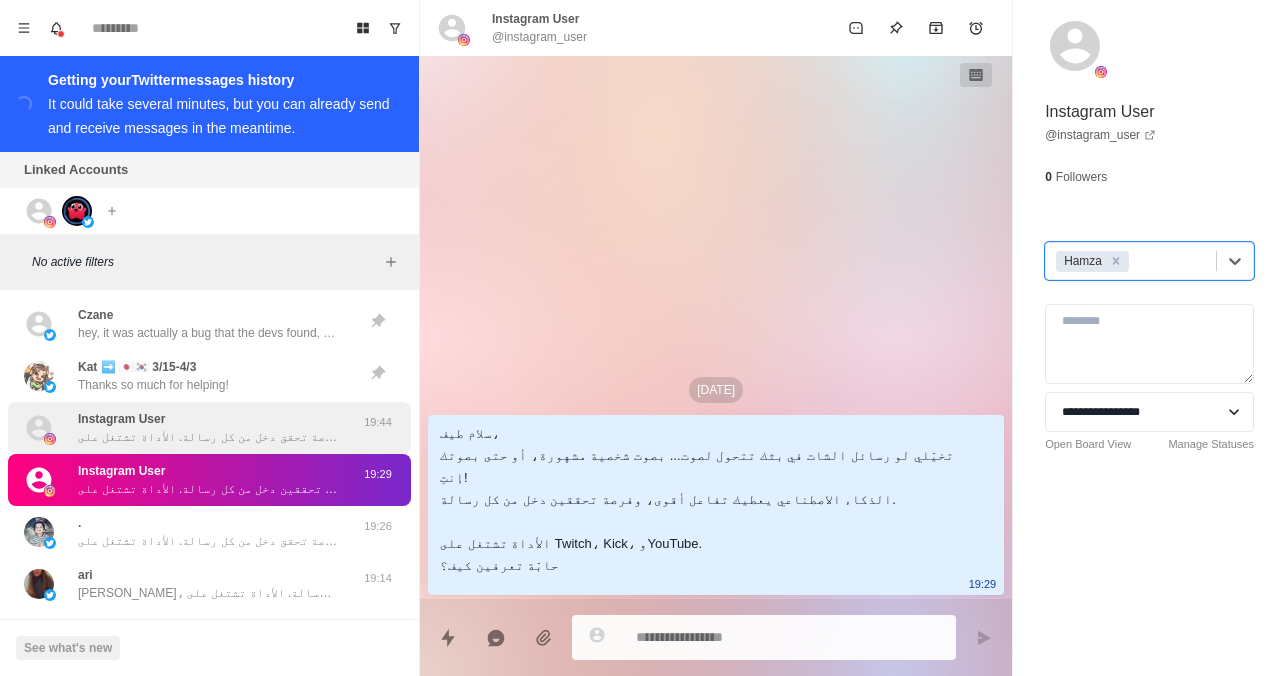 click on "سلام أنس،
تخيّل لو رسائل الشات في بثك تتحول لصوت... بصوت شخصية مشهورة، أو حتى بصوتك!
الذكاء الاصطناعي يعطيك تفاعل أقوى، وفرصة تحقق دخل من كل رسالة.
الأداة تشتغل على Twitch، Kick، وYouTube.
حاب تعرف كيف؟" at bounding box center [208, 437] 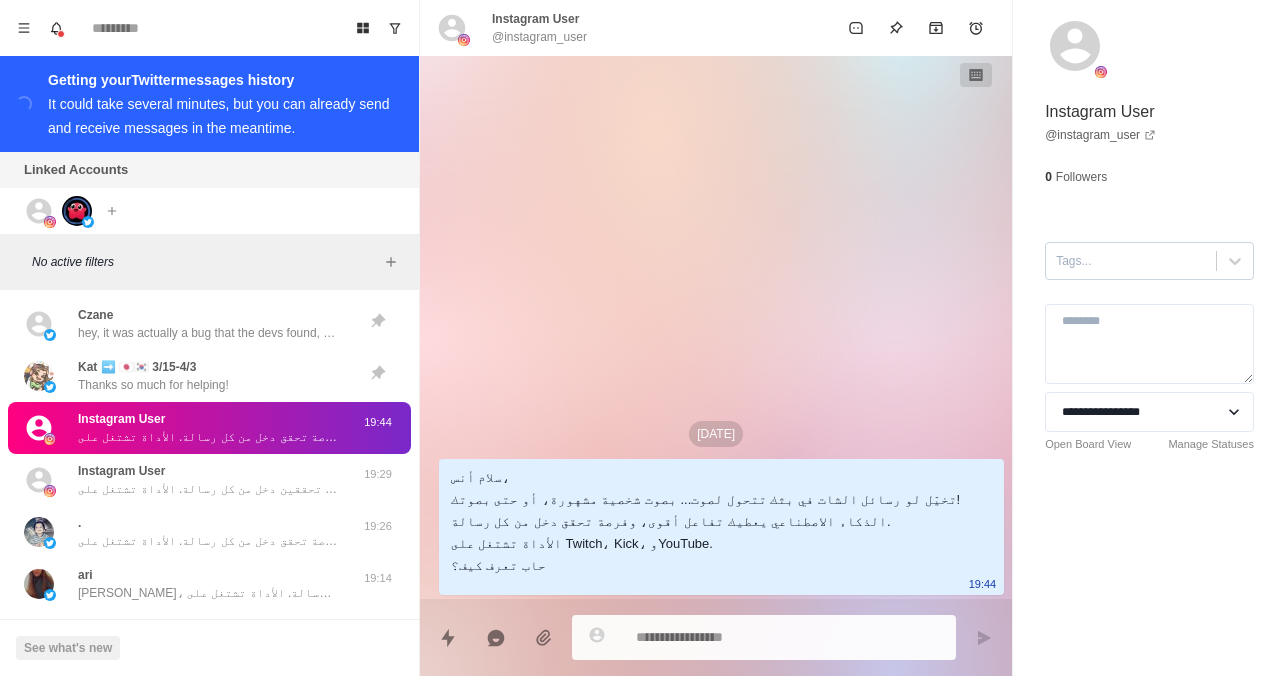click on "**********" at bounding box center [1149, 270] 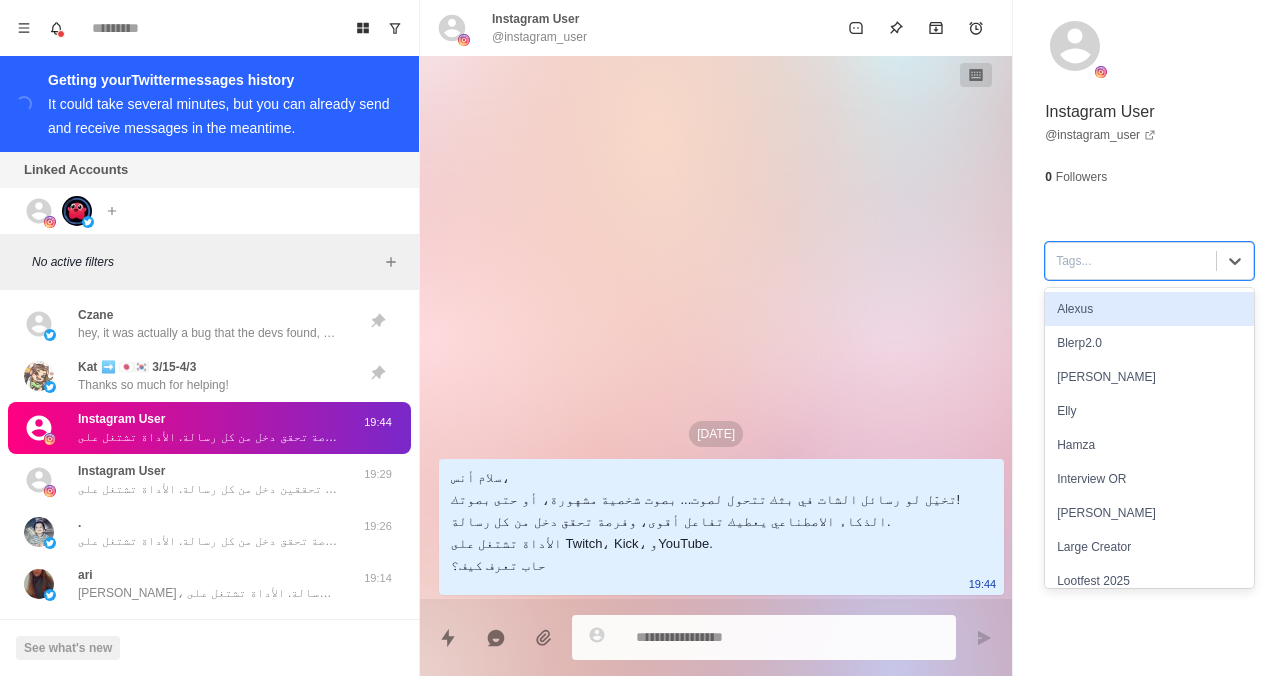 click at bounding box center (1131, 261) 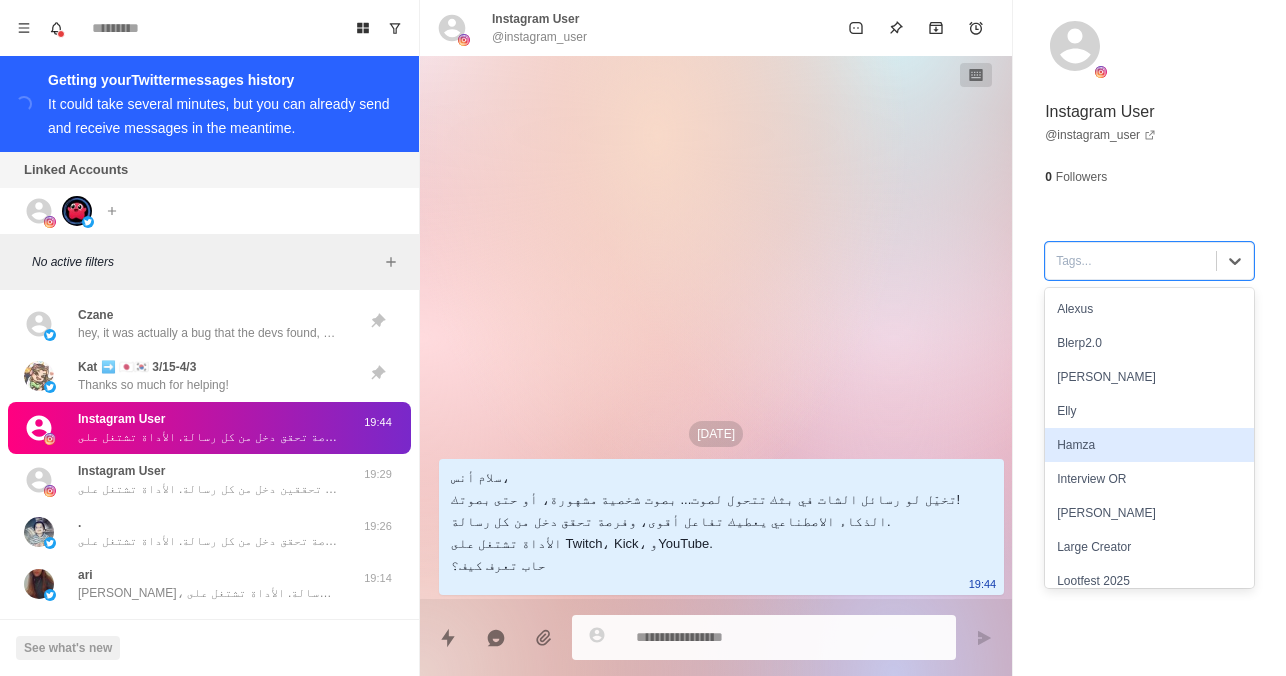 click on "Hamza" at bounding box center [1149, 445] 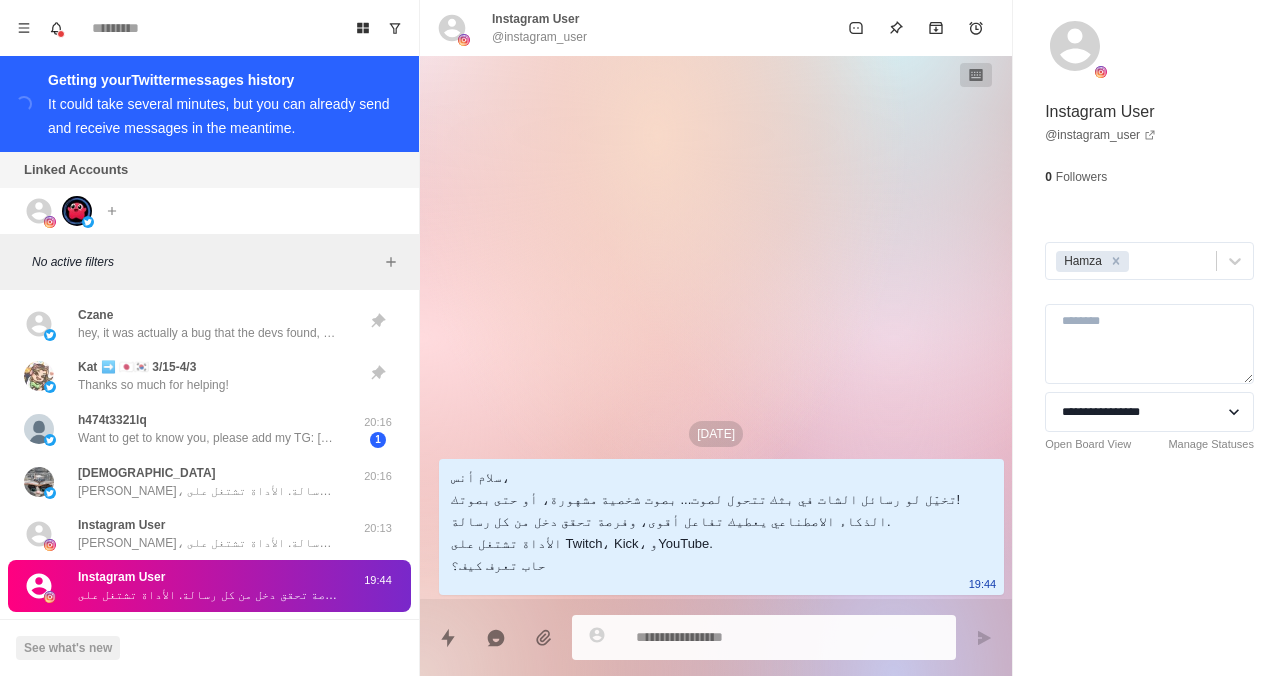 type on "*" 